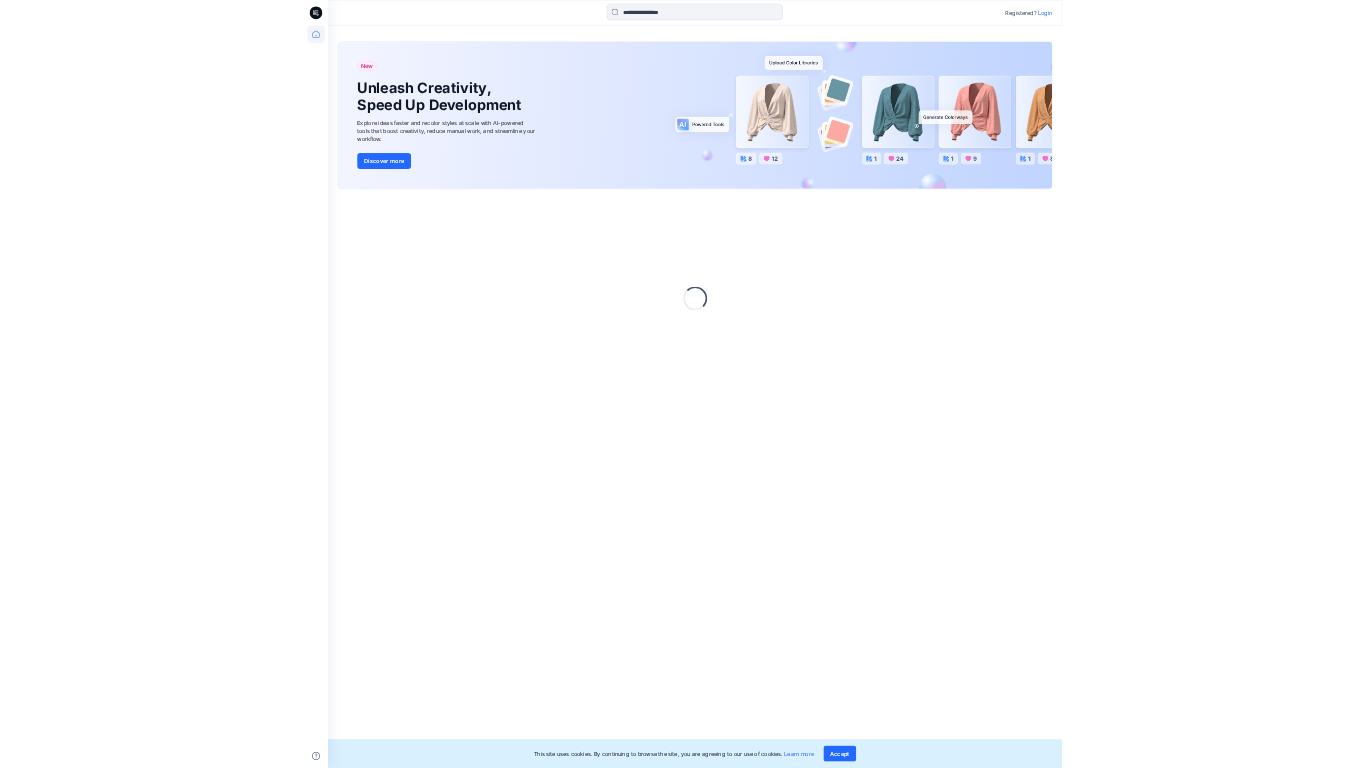 scroll, scrollTop: 0, scrollLeft: 0, axis: both 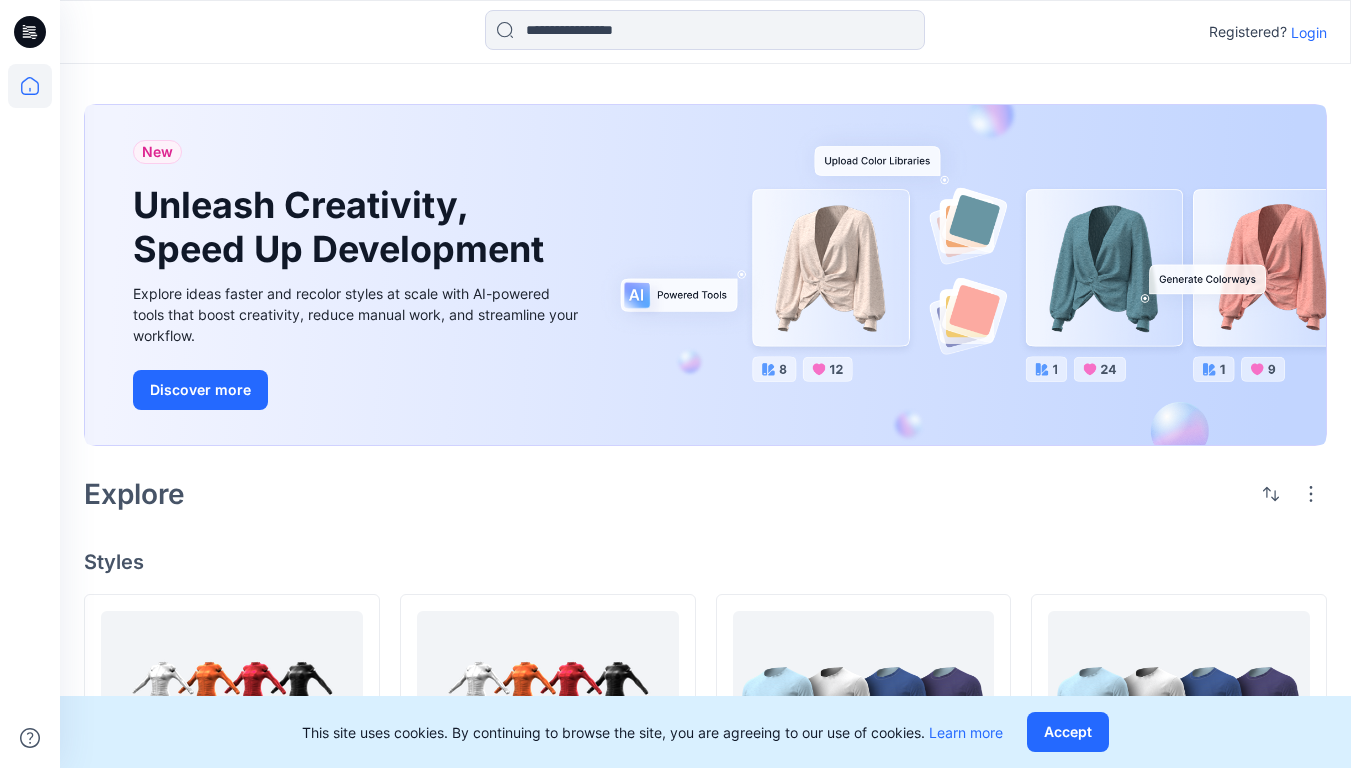 click on "Login" at bounding box center [1309, 32] 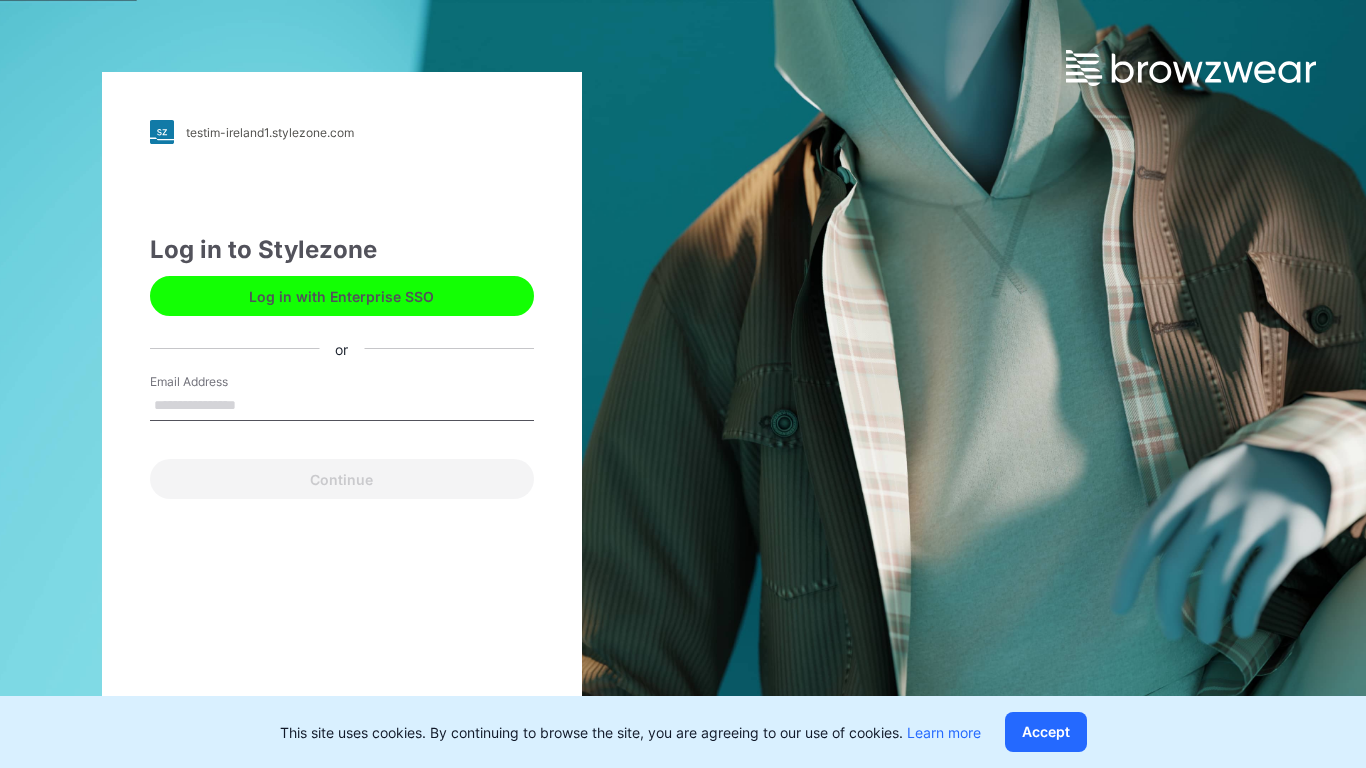 click on "Email Address" at bounding box center [342, 406] 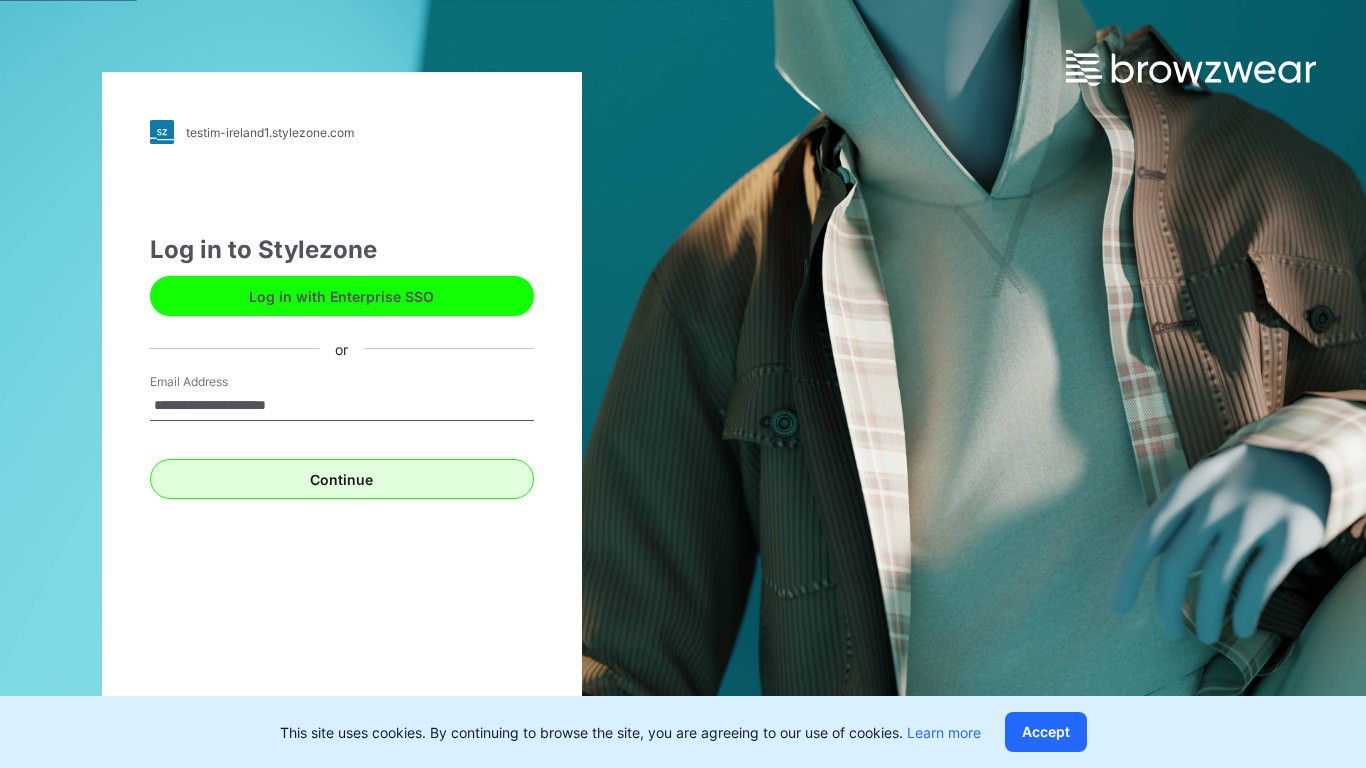 type on "**********" 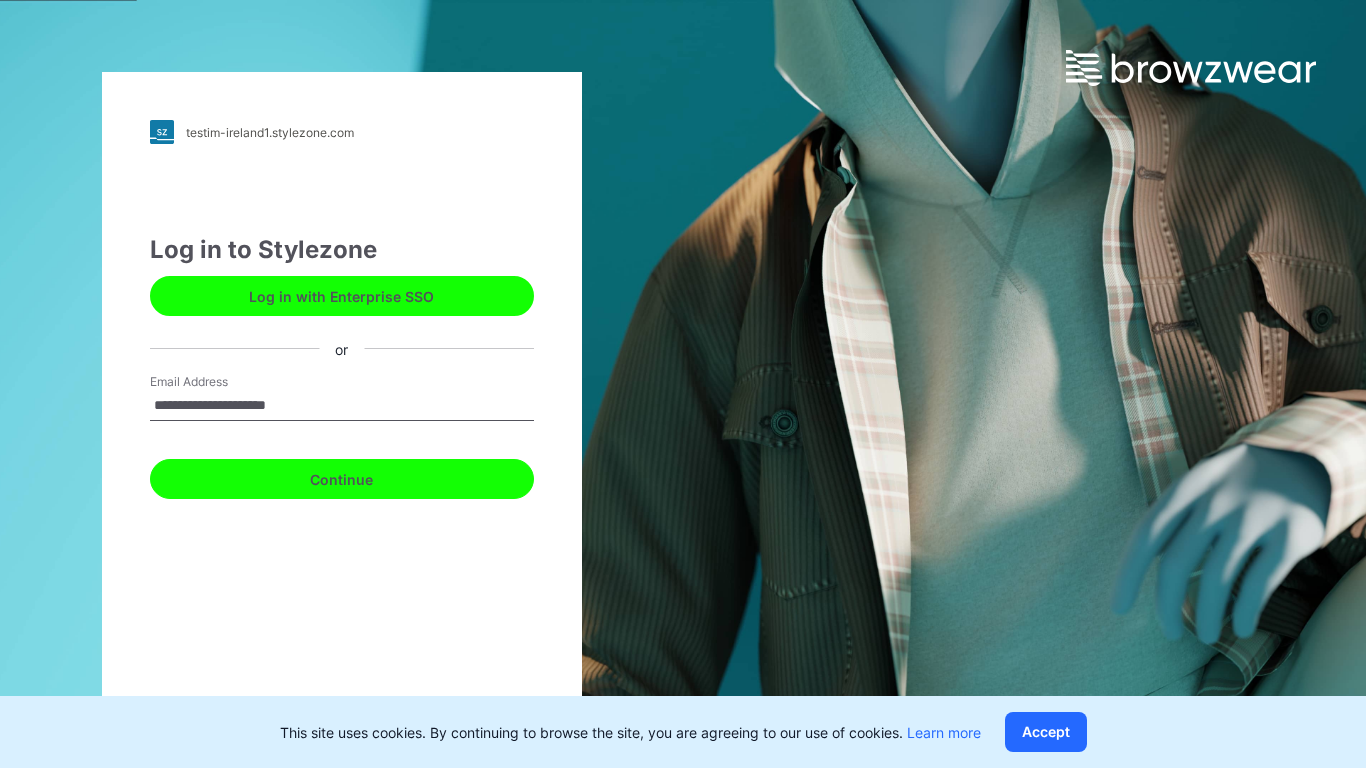 click on "Continue" at bounding box center [342, 479] 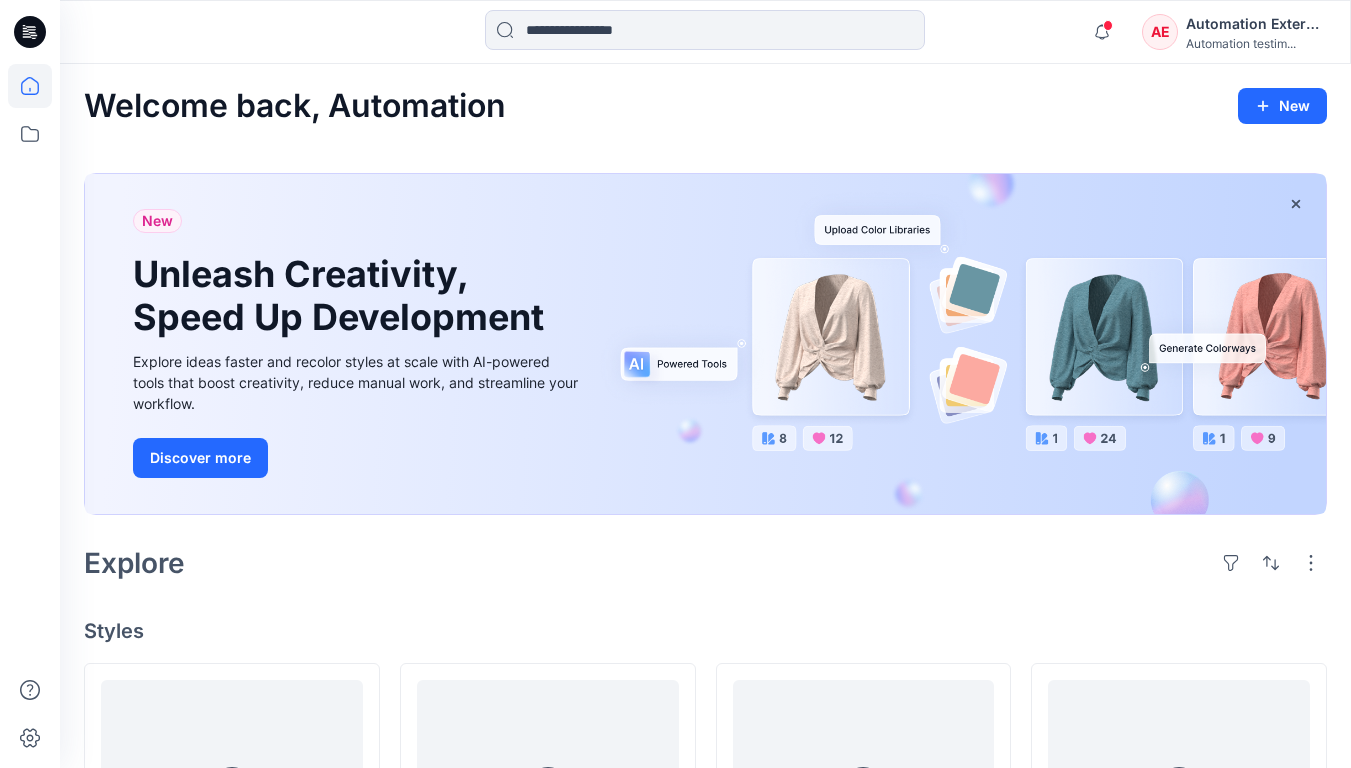 scroll, scrollTop: 0, scrollLeft: 0, axis: both 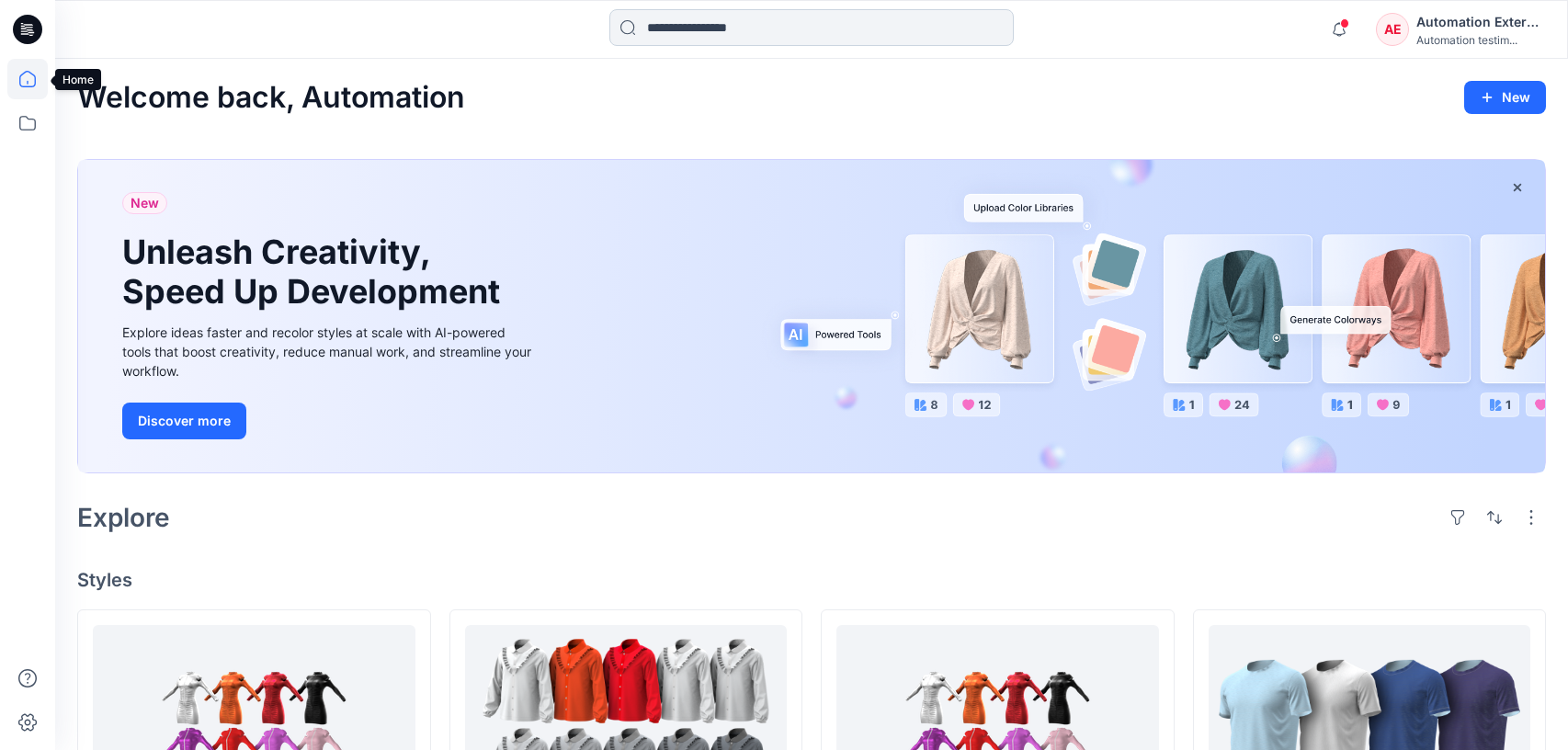 click at bounding box center (812, 28) 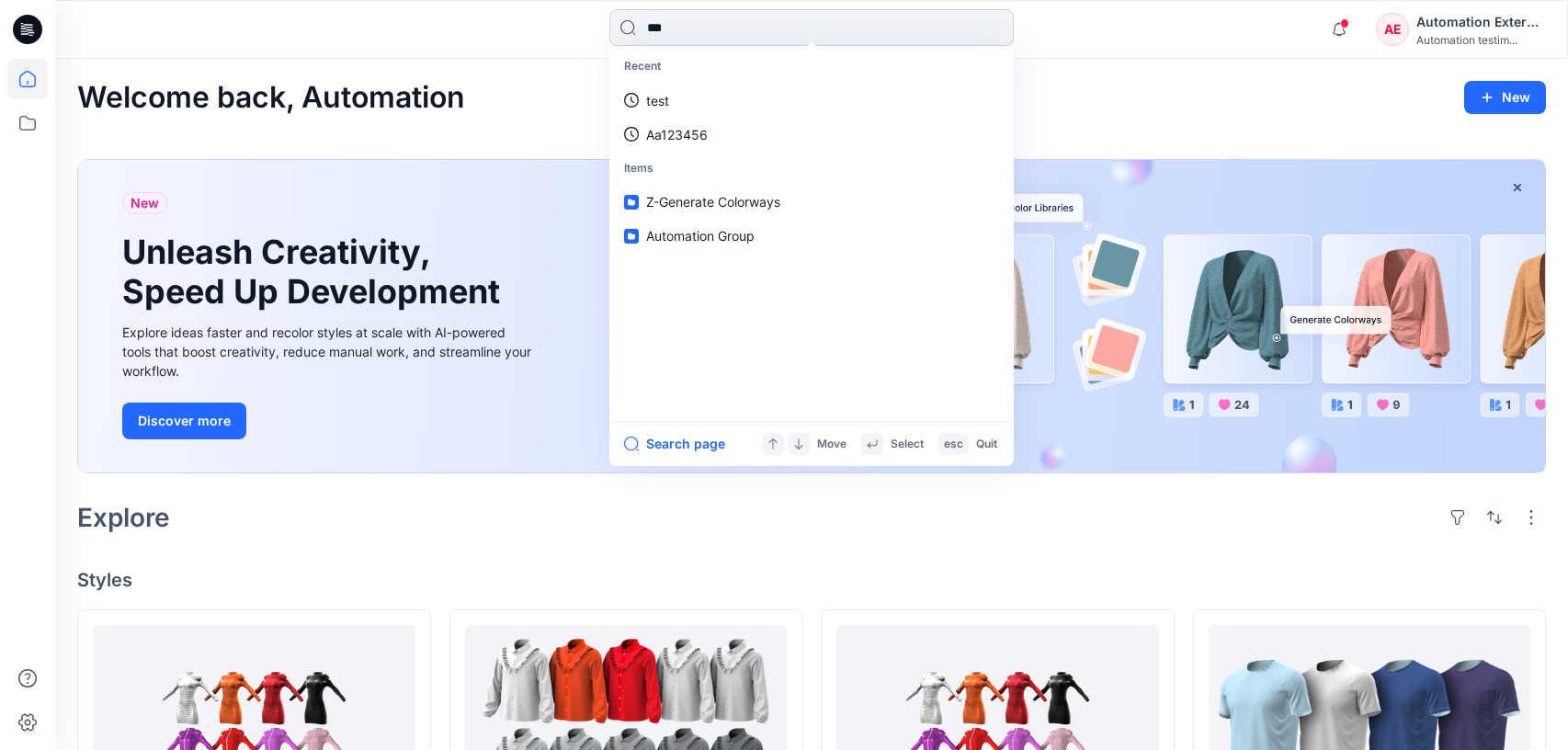 type on "****" 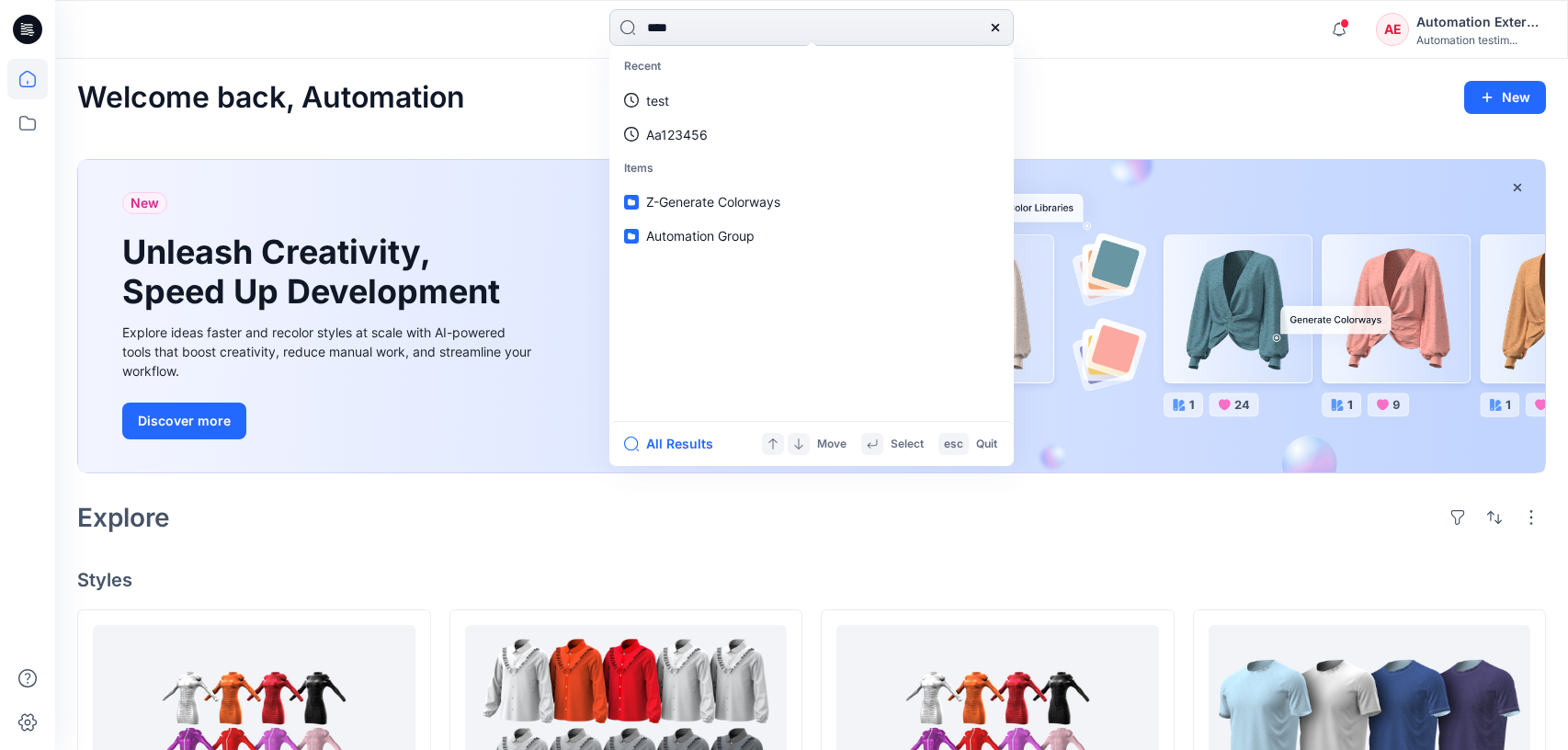 type 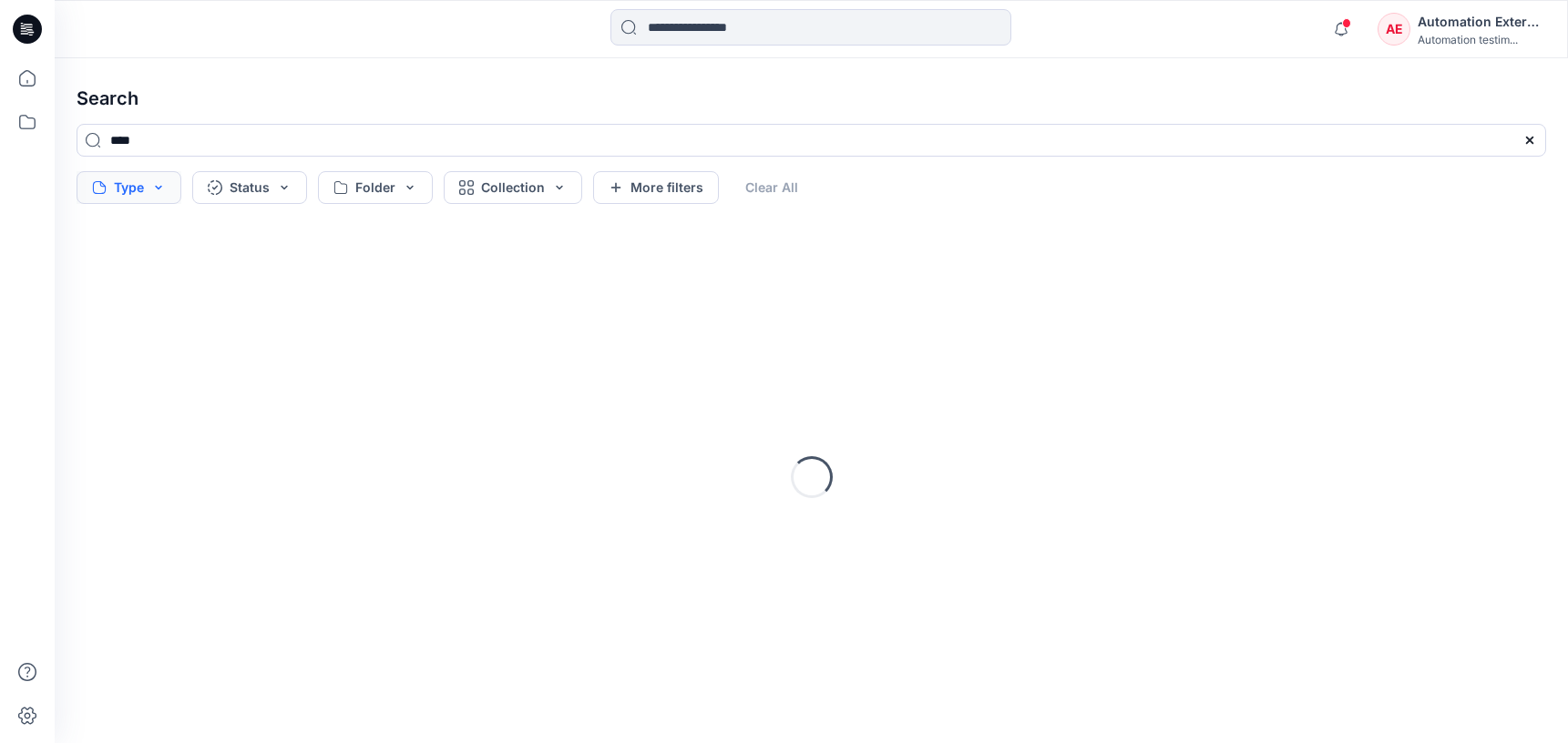 click on "Type" at bounding box center (128, 188) 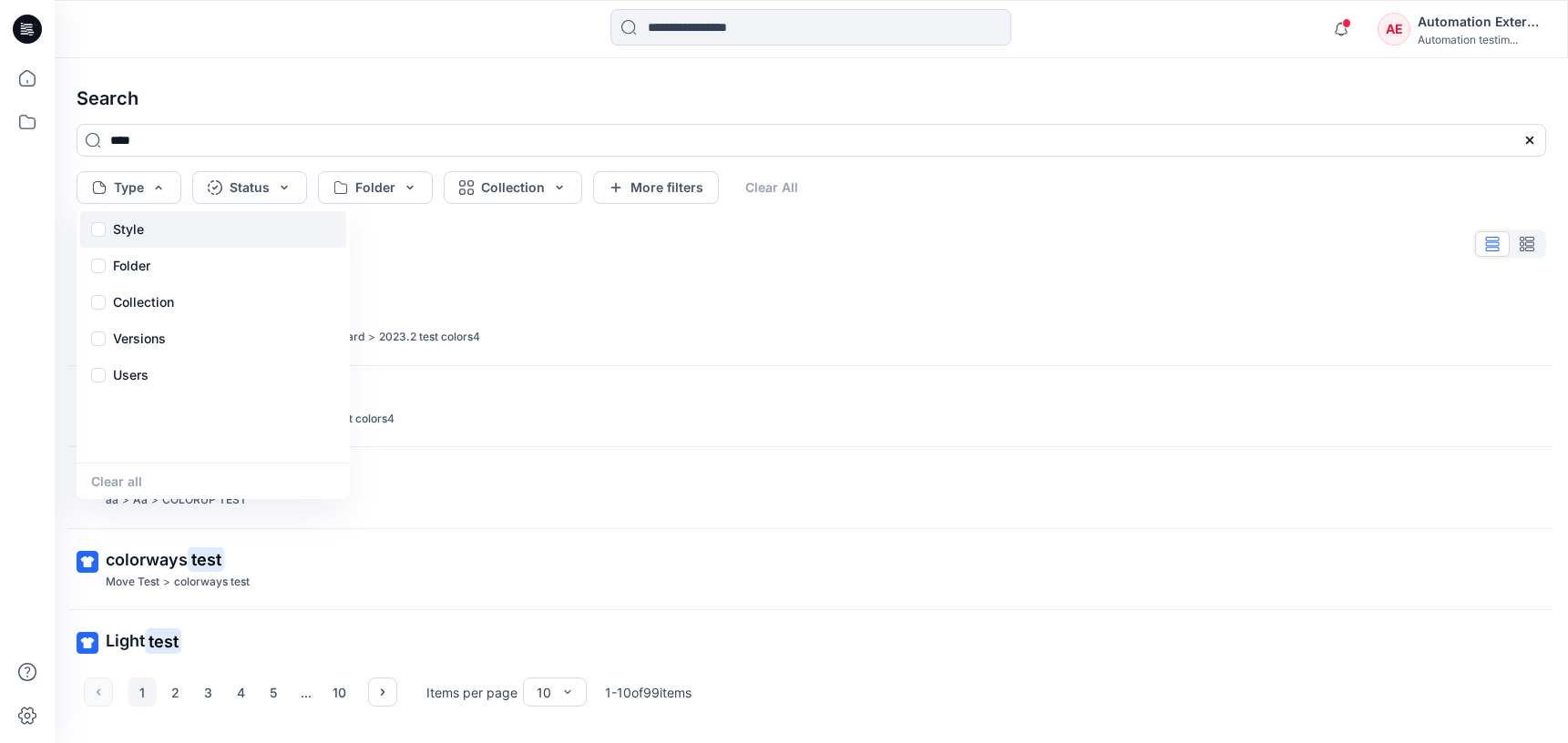 click on "Style" at bounding box center (128, 229) 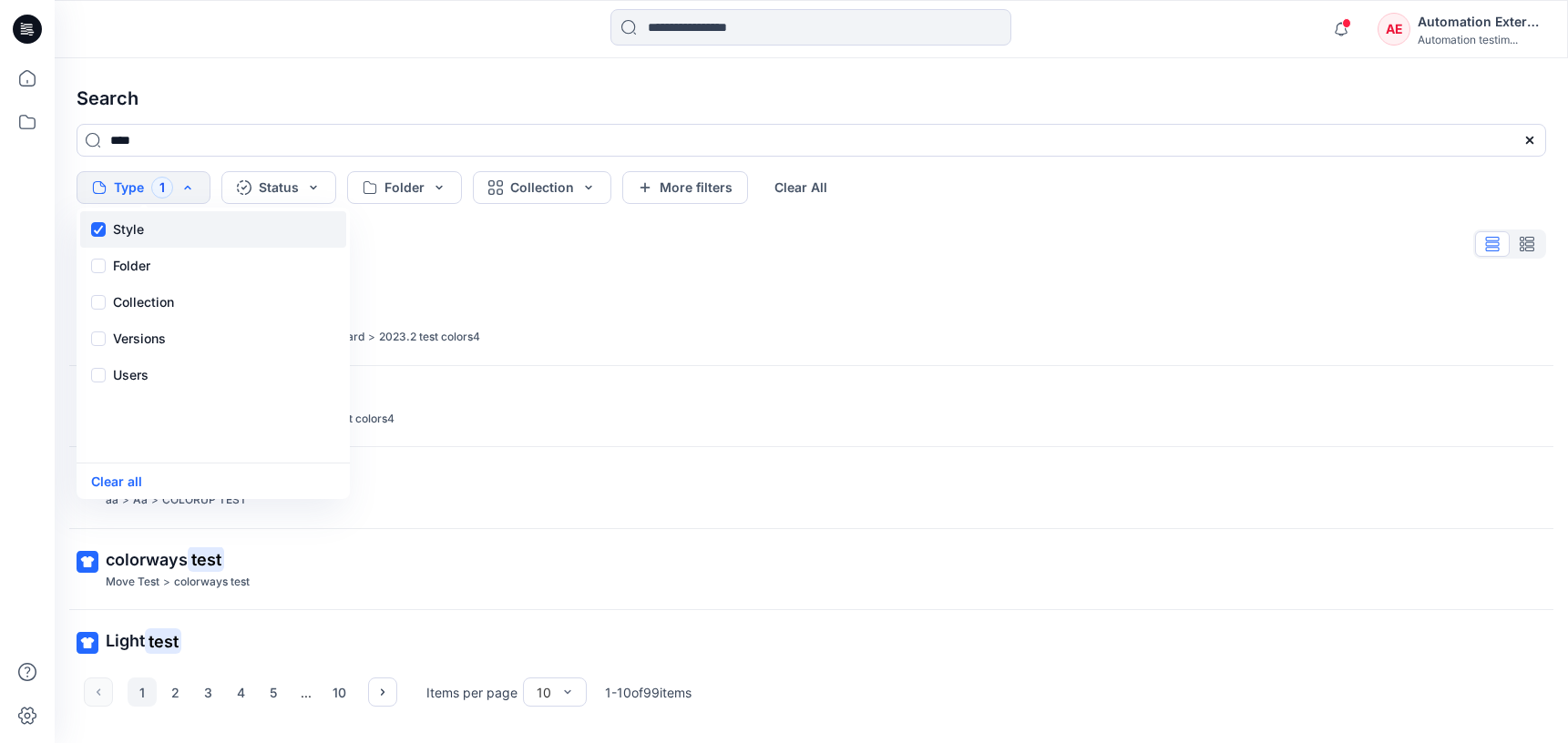 click on "Style" at bounding box center (128, 229) 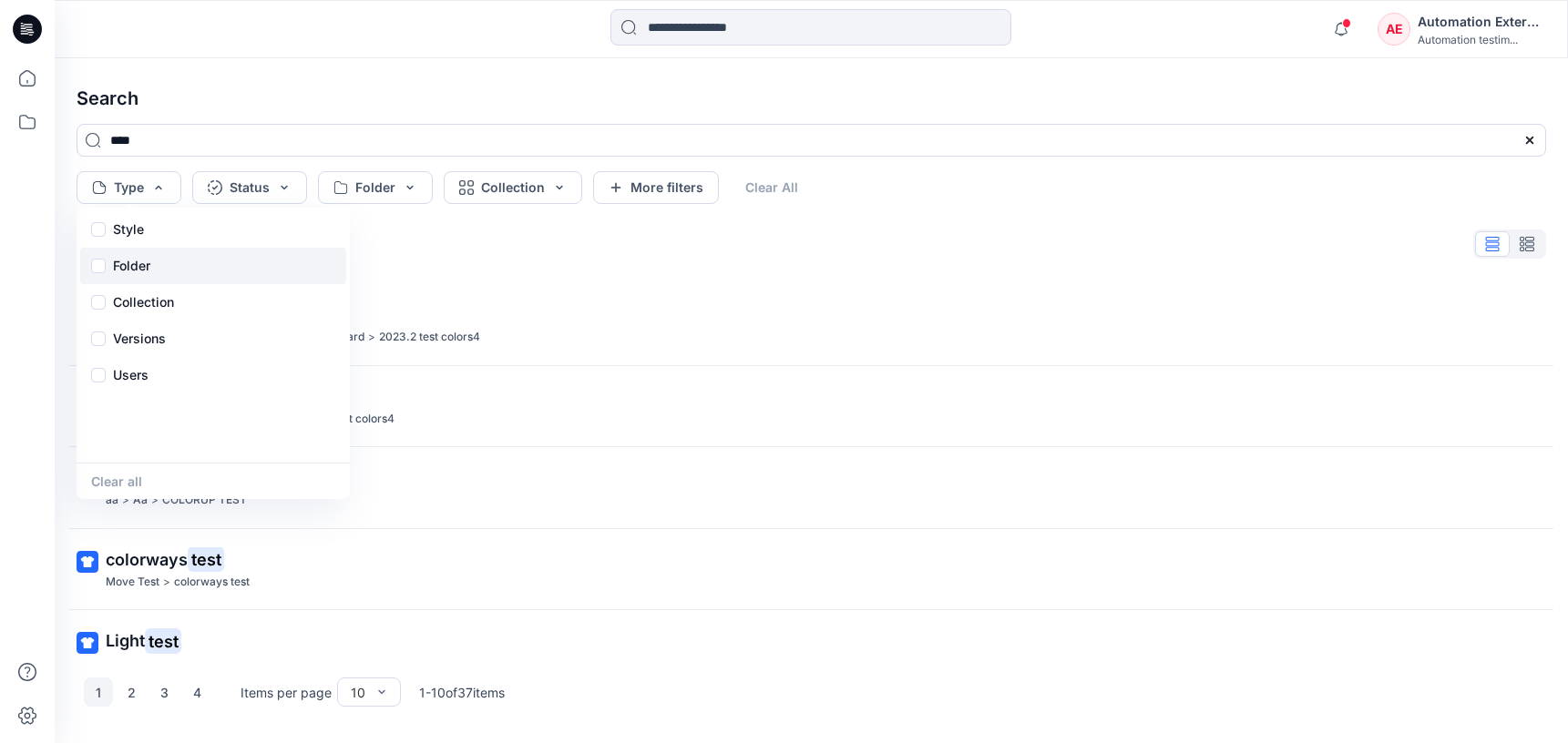 click on "Folder" at bounding box center [213, 266] 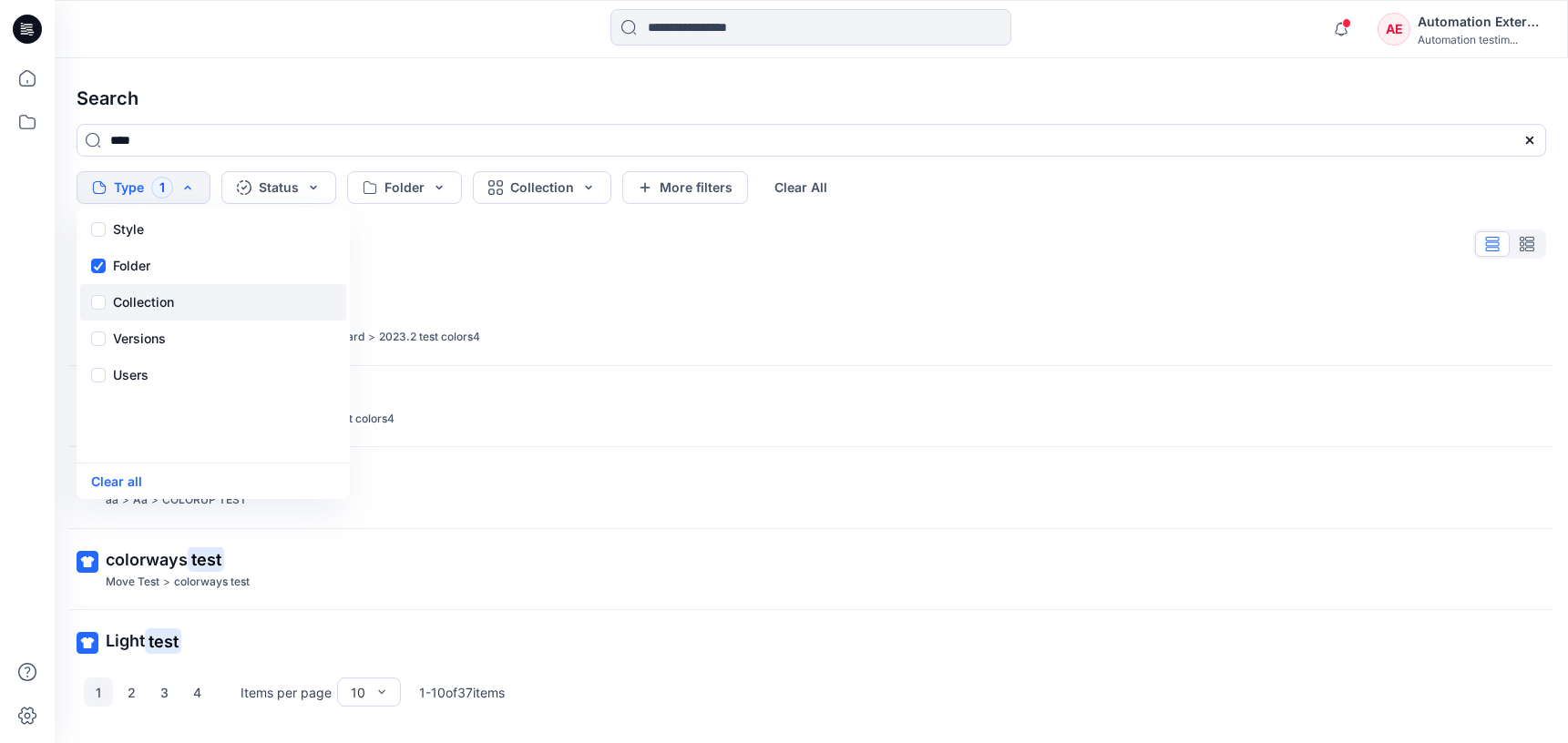 click on "Collection" at bounding box center (143, 302) 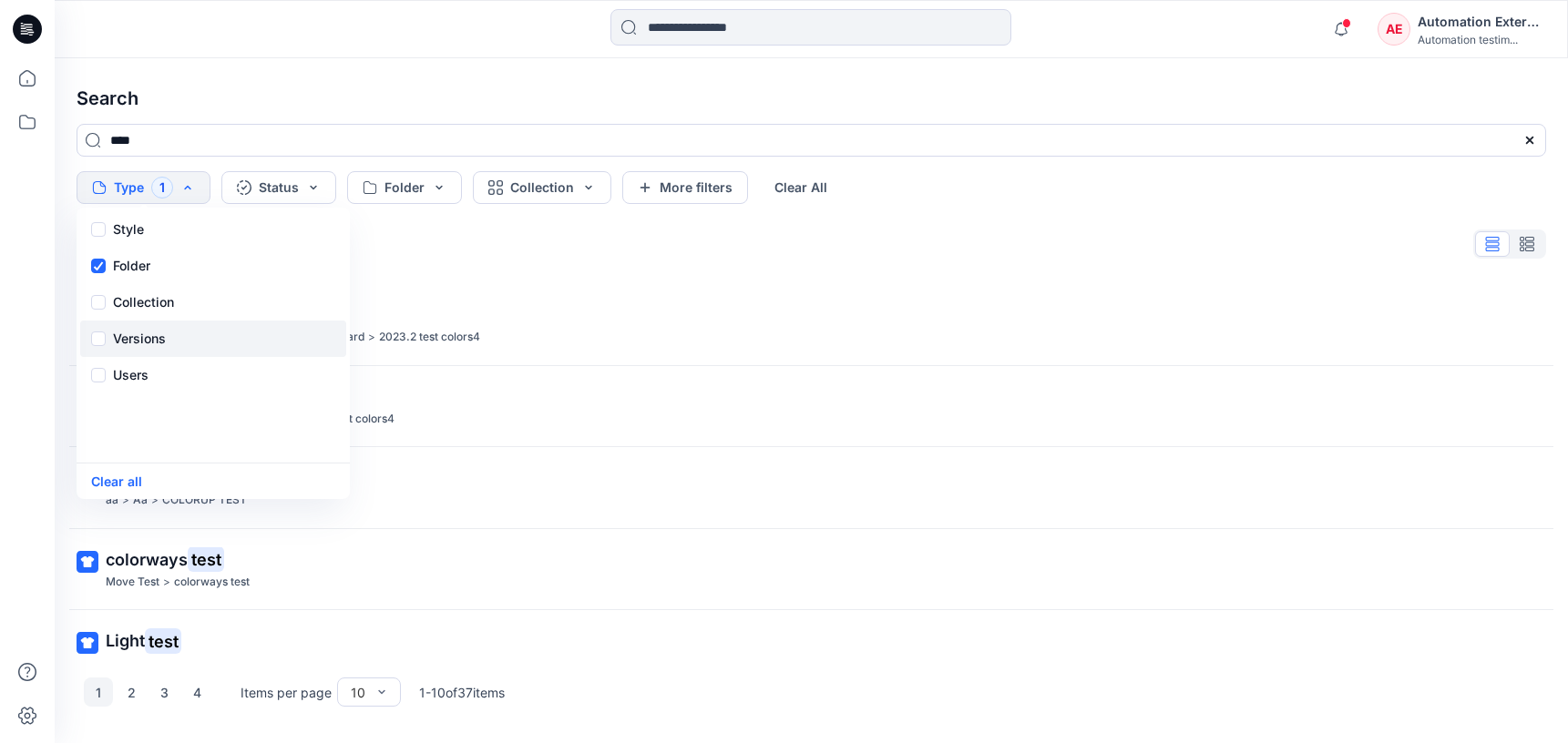 click on "Versions" at bounding box center [139, 339] 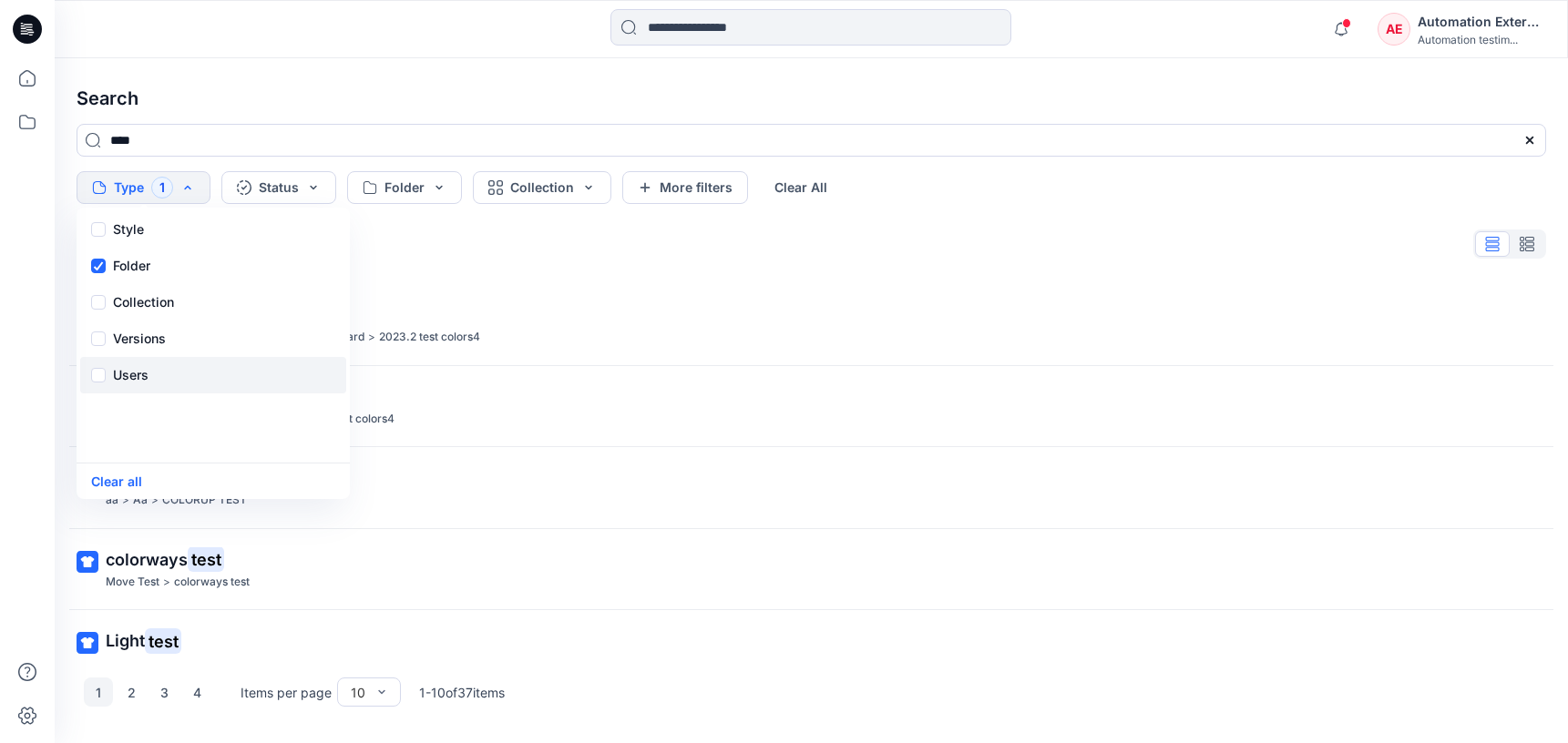 click on "Users" at bounding box center [213, 375] 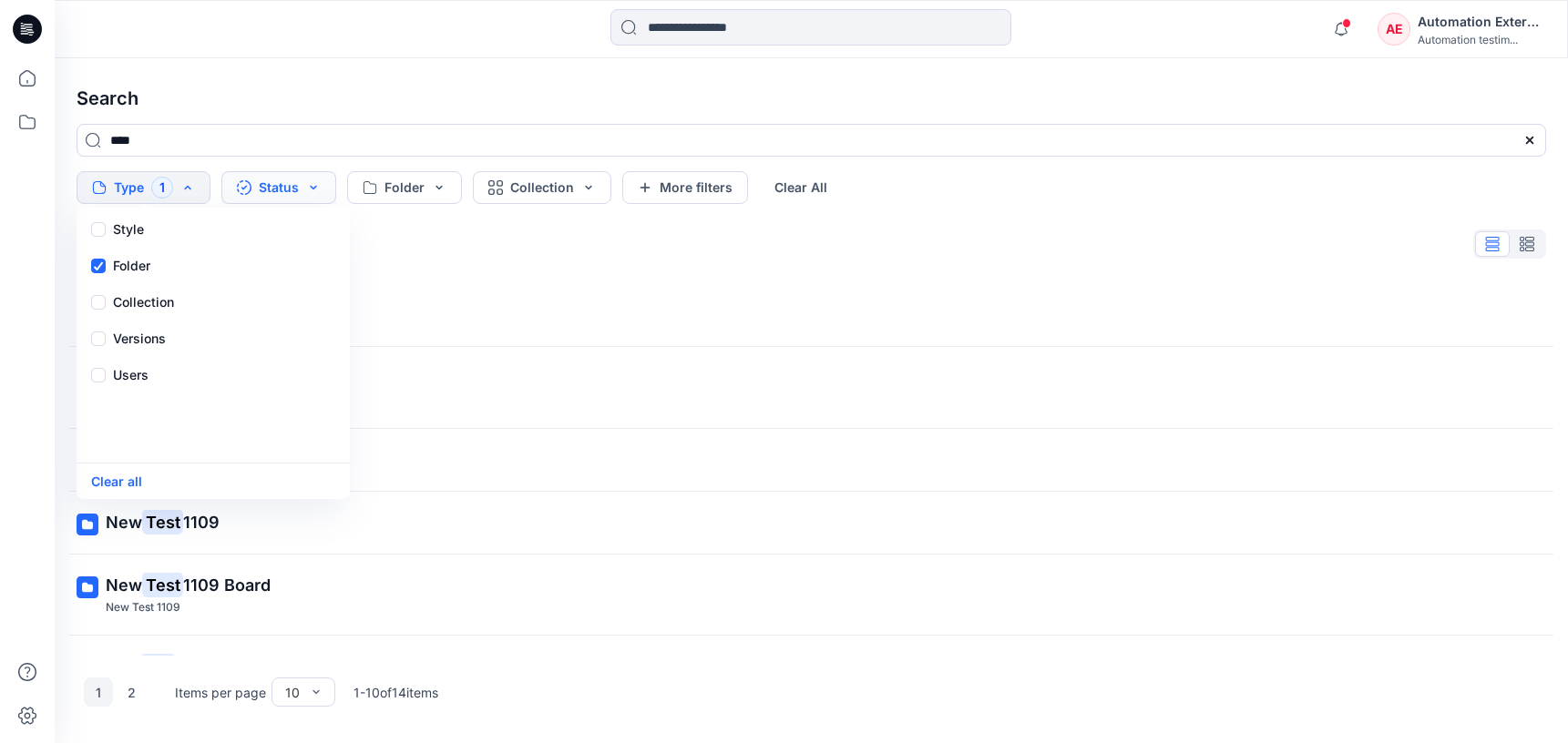 click on "Status" at bounding box center [279, 188] 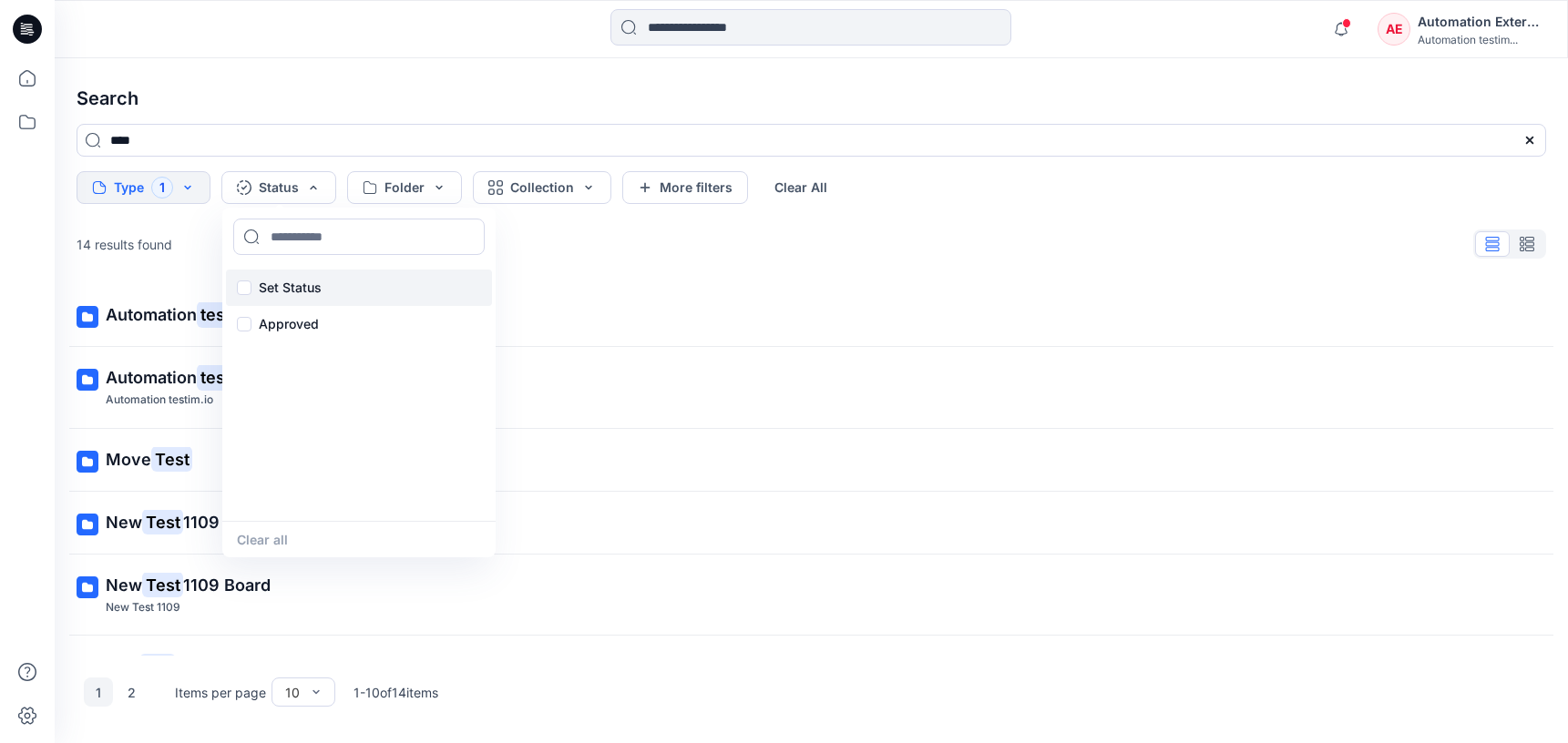 click on "Set Status" at bounding box center (290, 288) 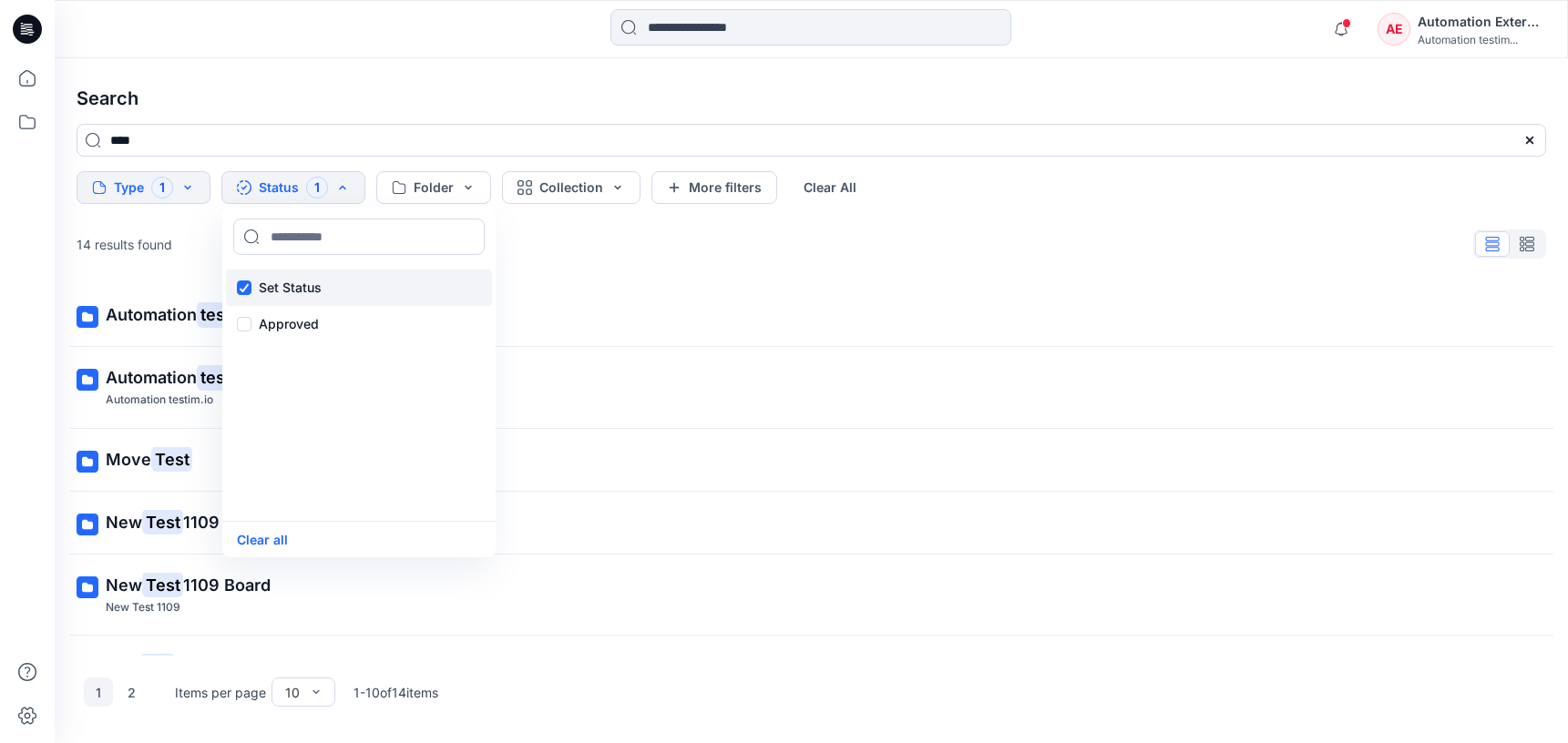 click on "Set Status" at bounding box center (290, 288) 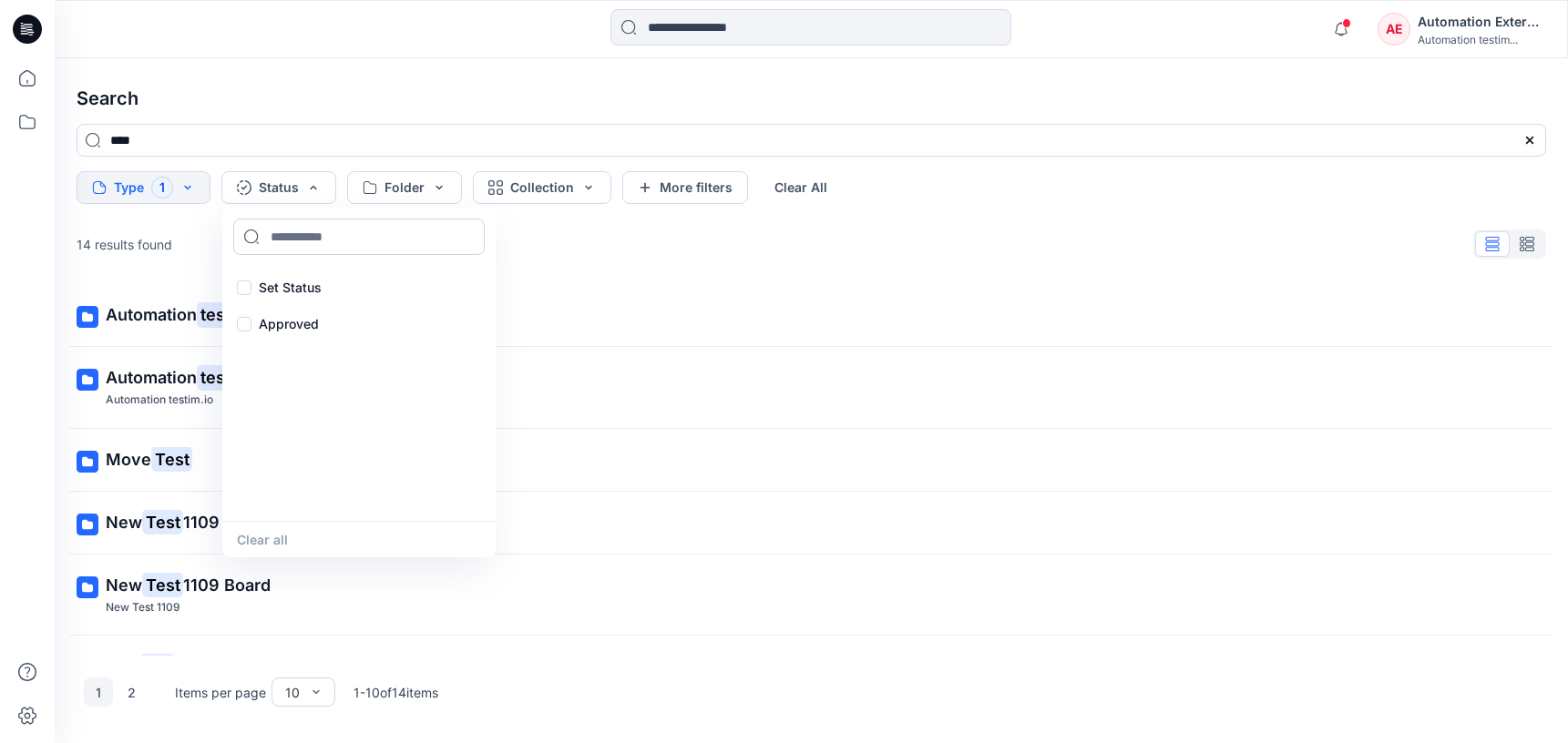 click at bounding box center [359, 237] 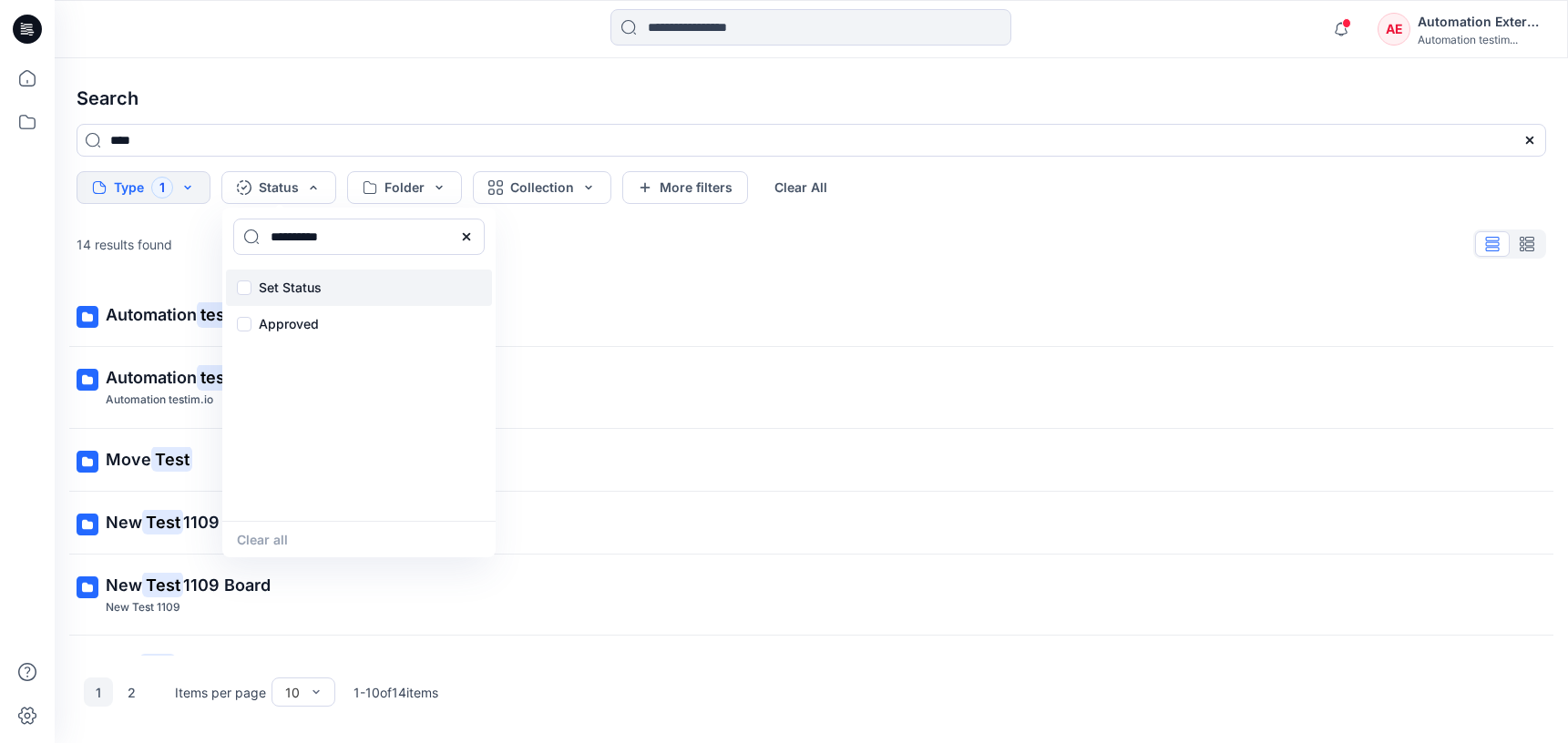 type on "**********" 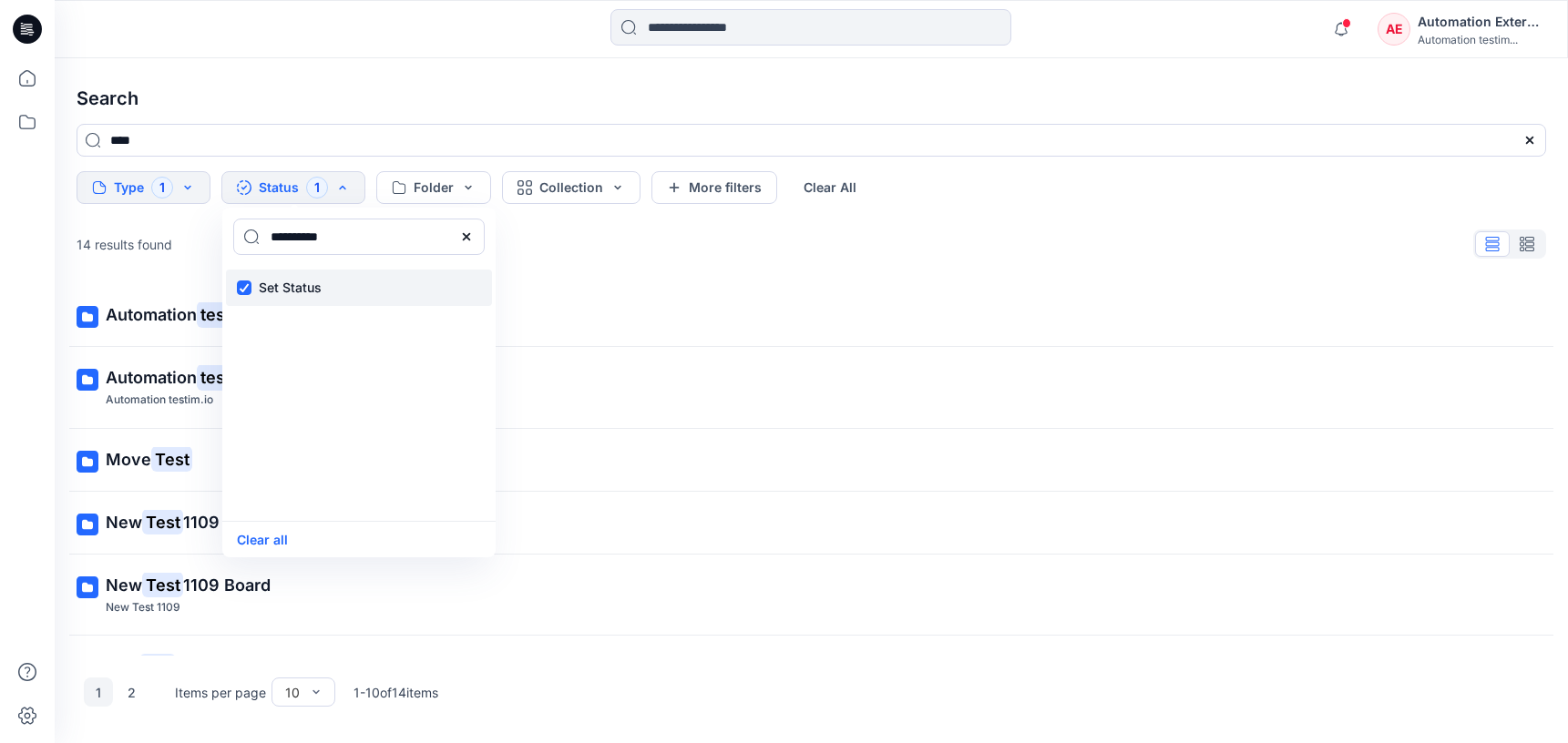 click on "Set Status" at bounding box center [290, 288] 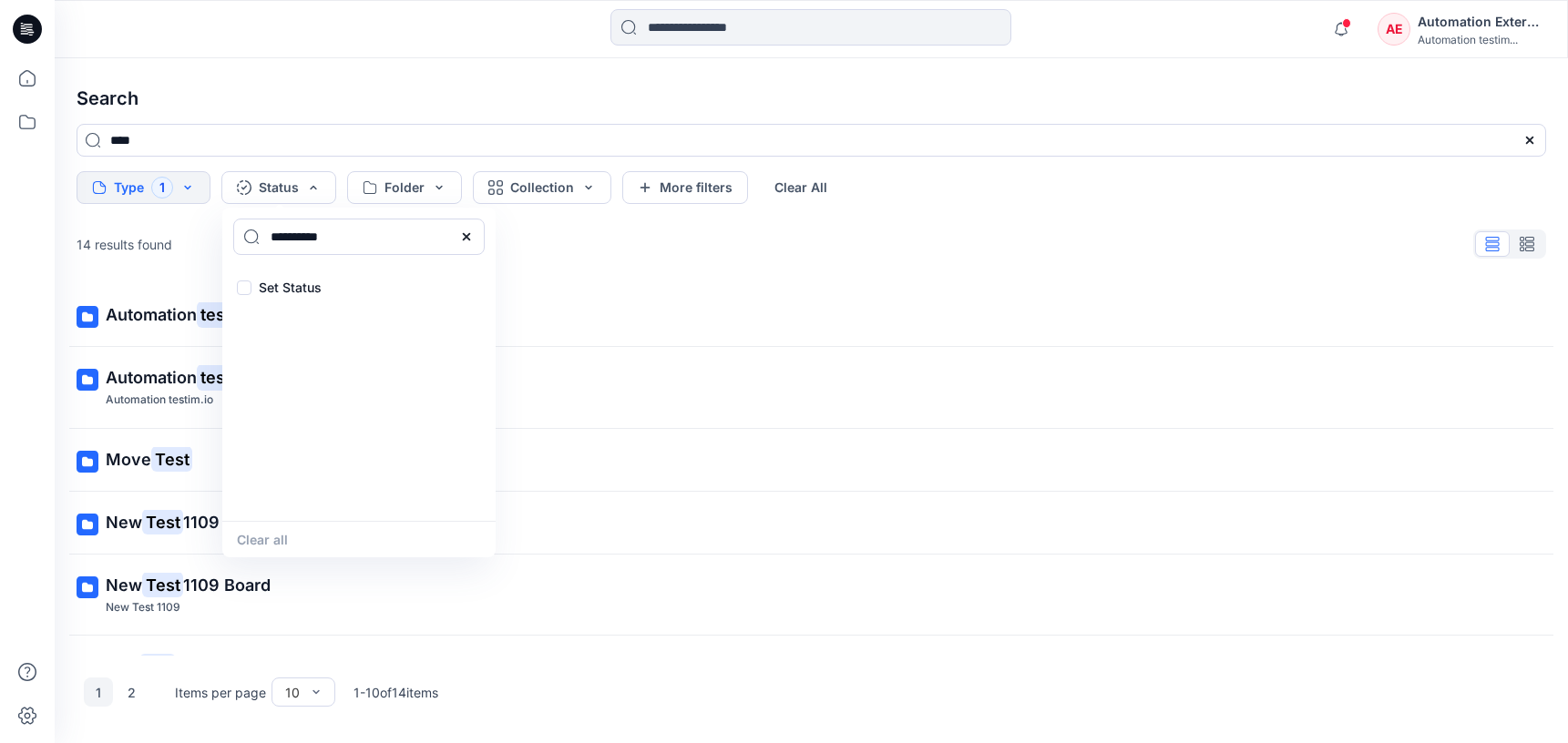 click 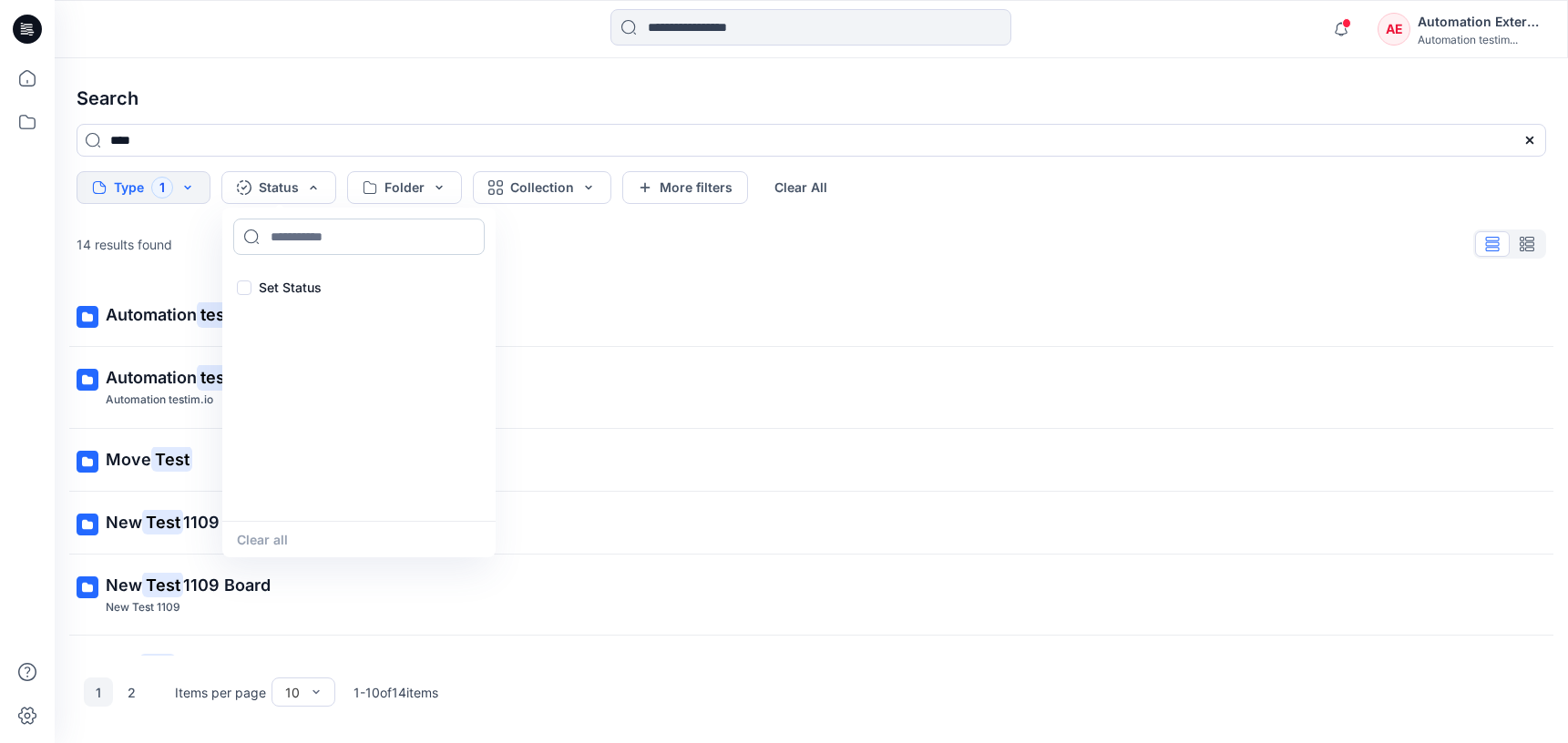 click at bounding box center (359, 237) 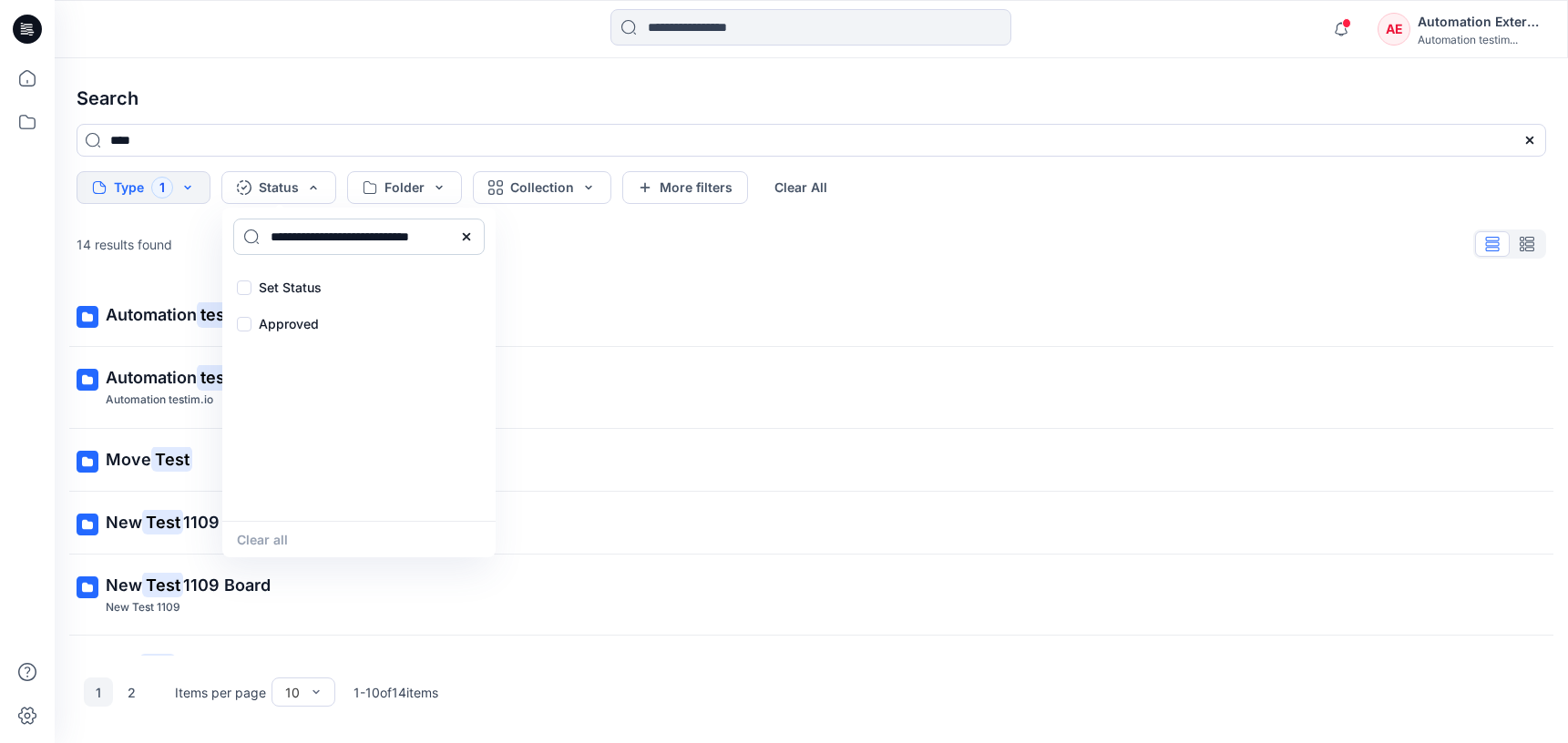 scroll, scrollTop: 0, scrollLeft: 23, axis: horizontal 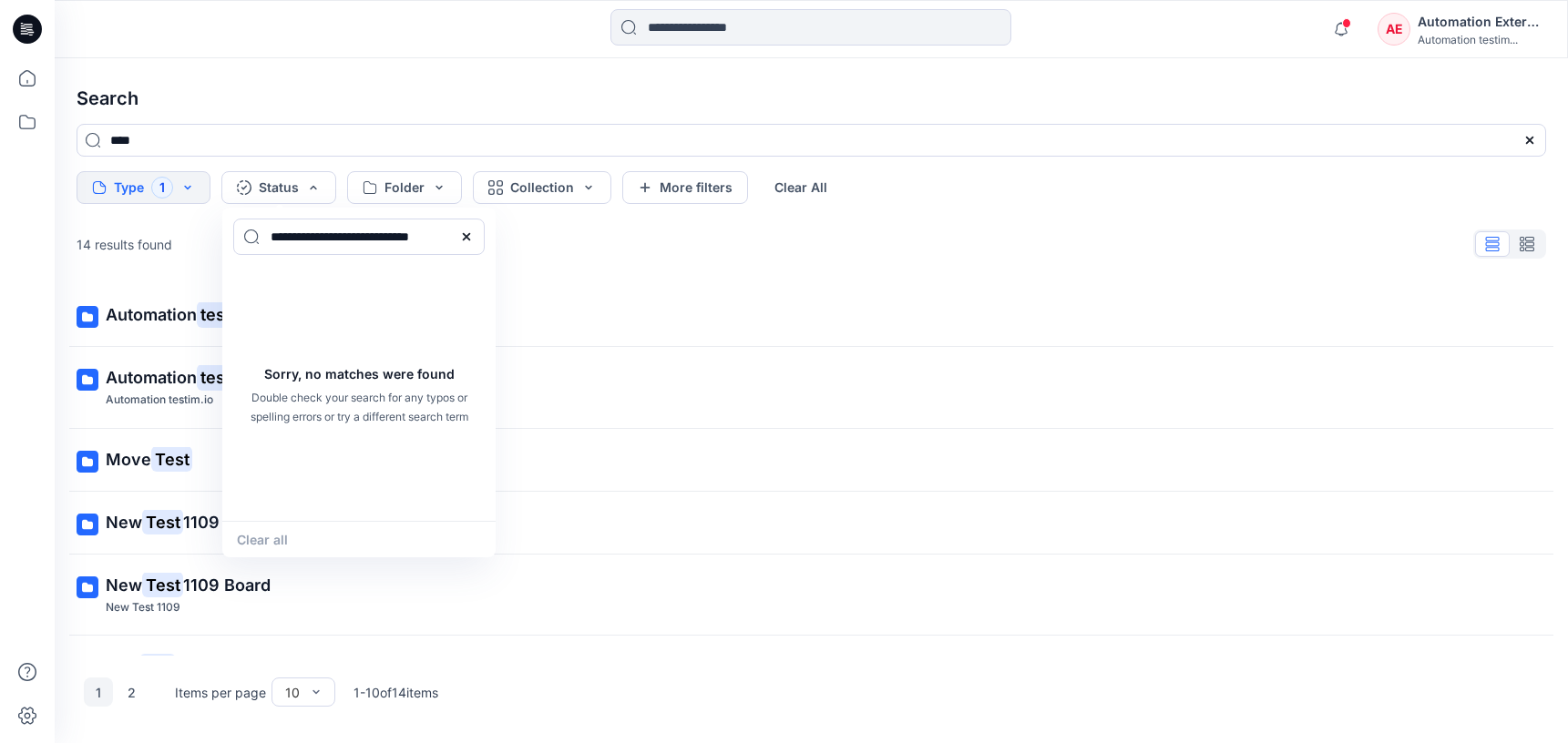 type on "**********" 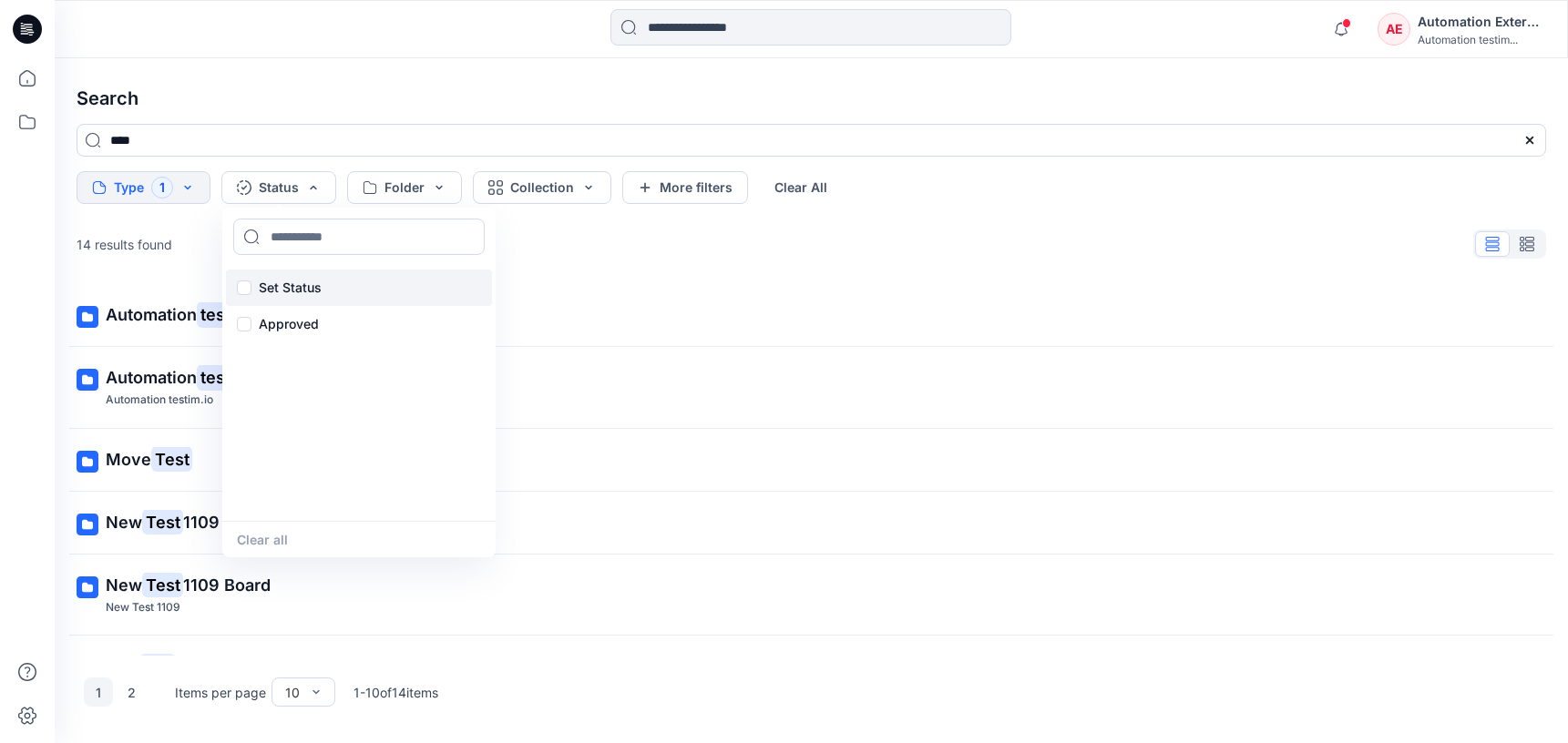 click on "Set Status" at bounding box center [290, 288] 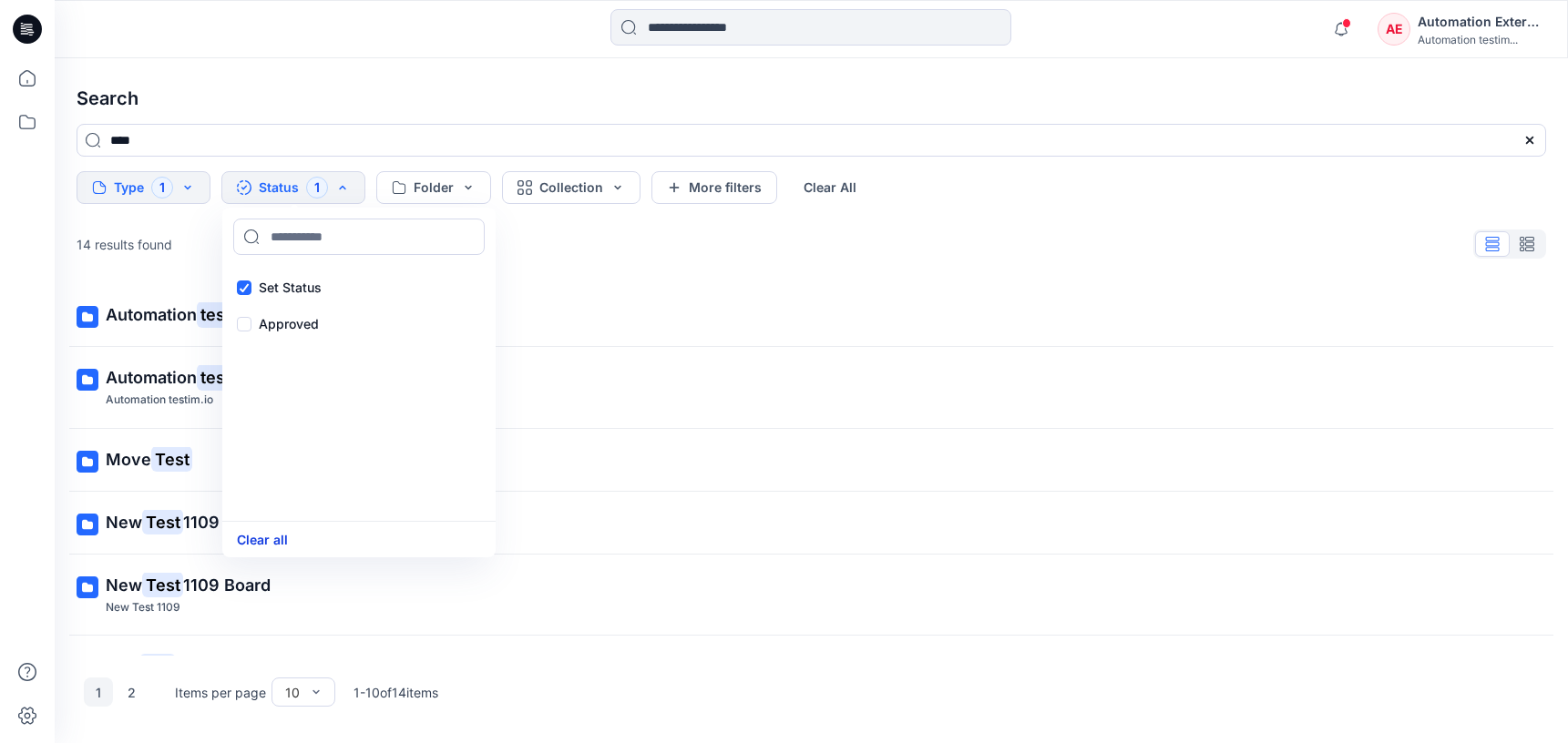 click on "Clear all" at bounding box center [262, 539] 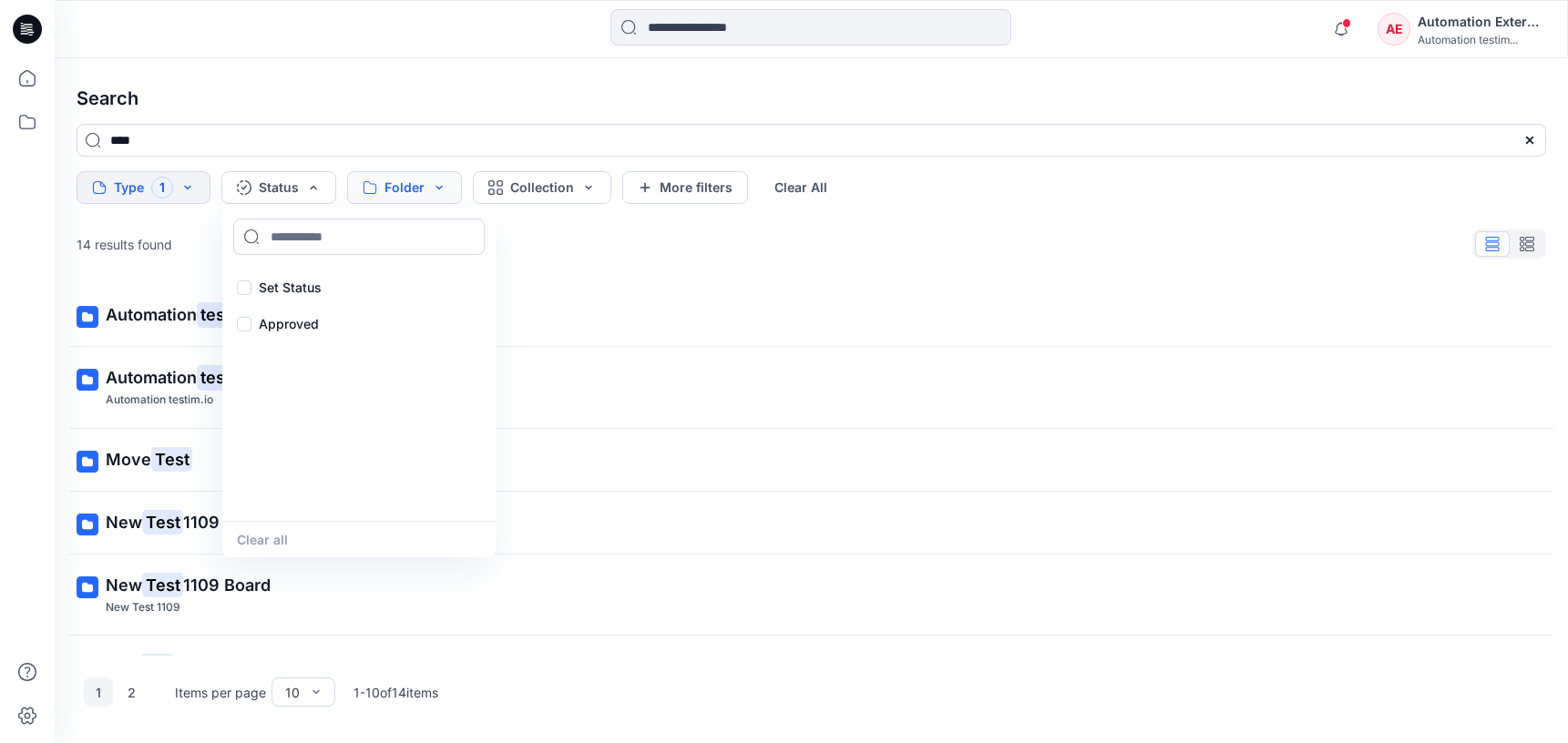 click on "Folder" at bounding box center (405, 188) 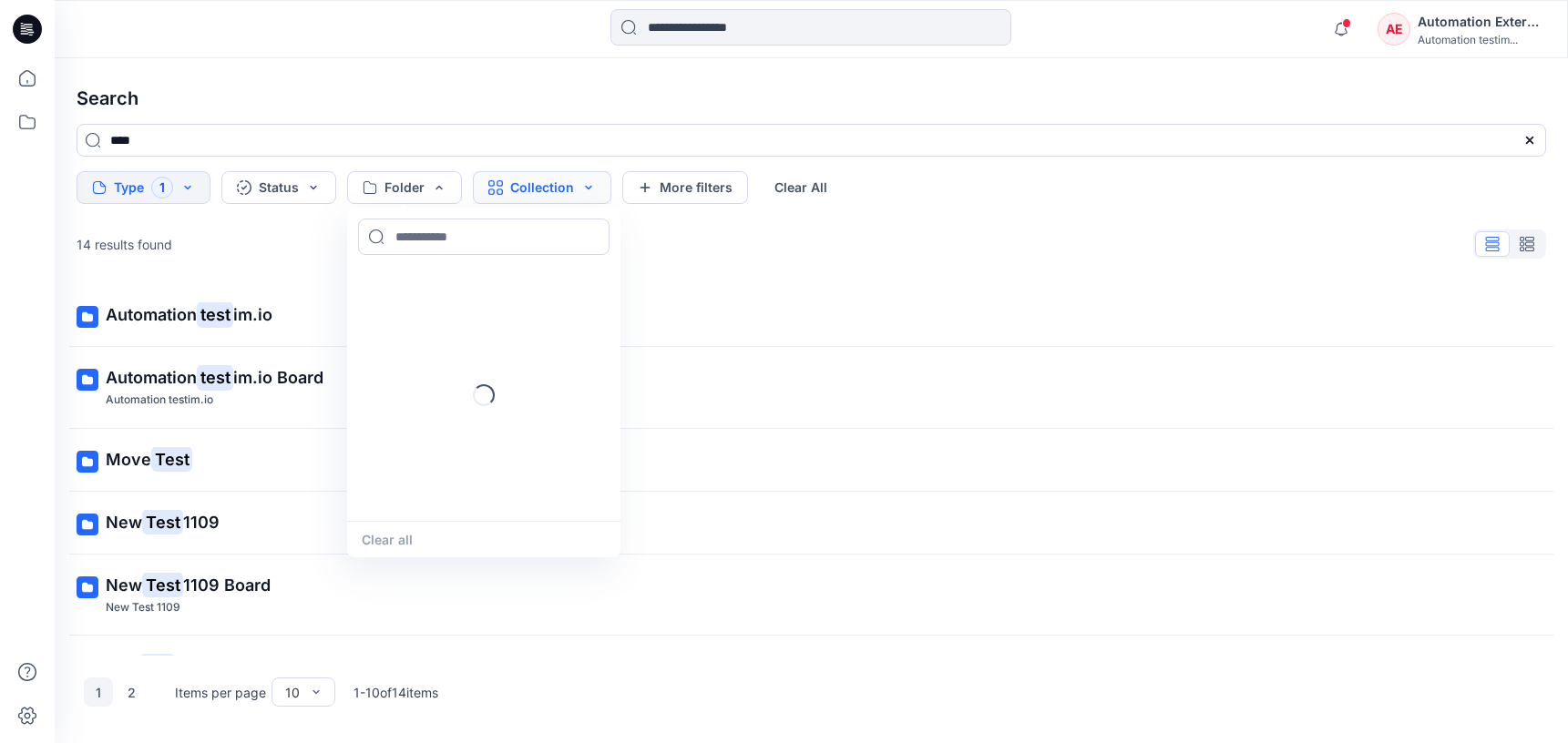 click on "Collection" at bounding box center (542, 188) 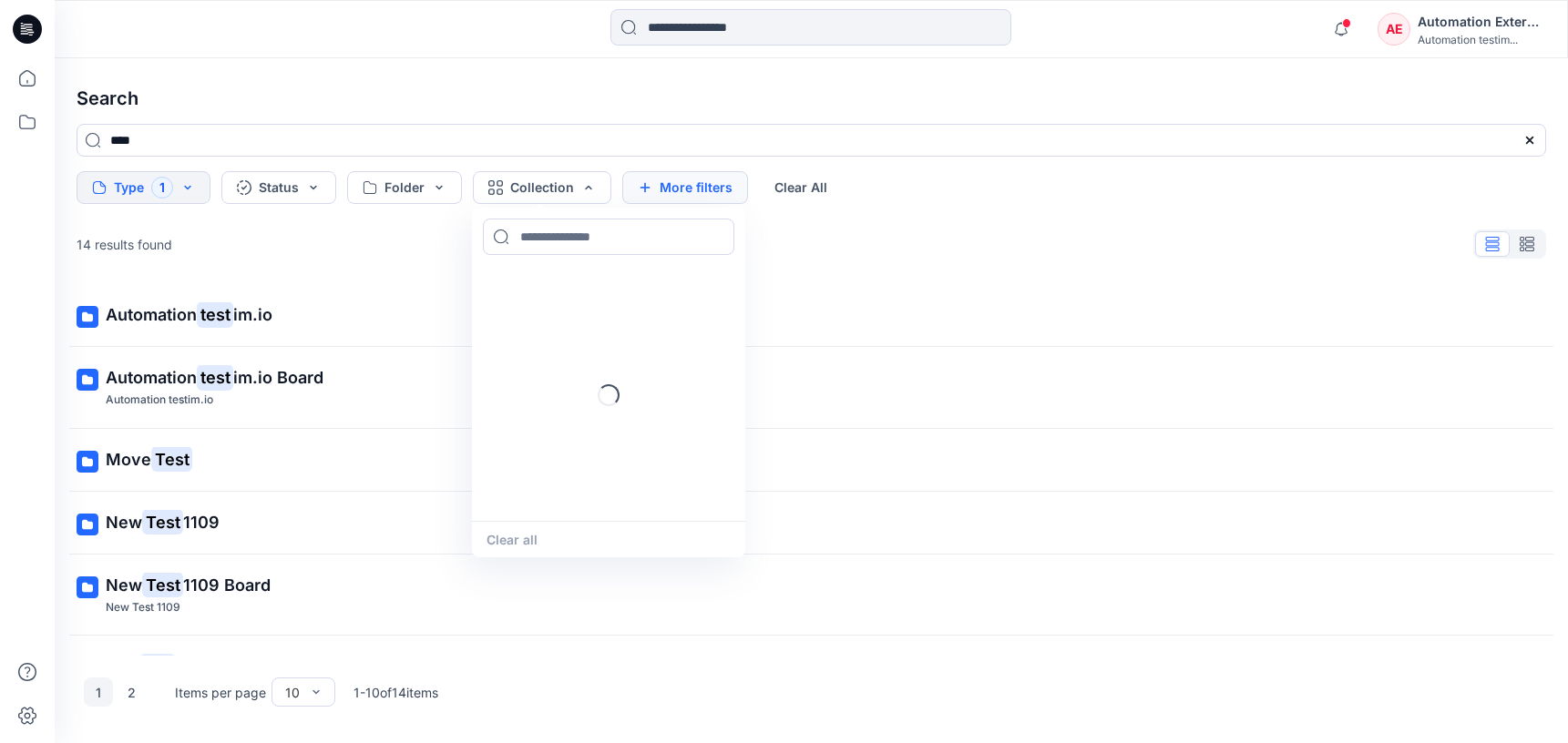 click on "More filters" at bounding box center [685, 188] 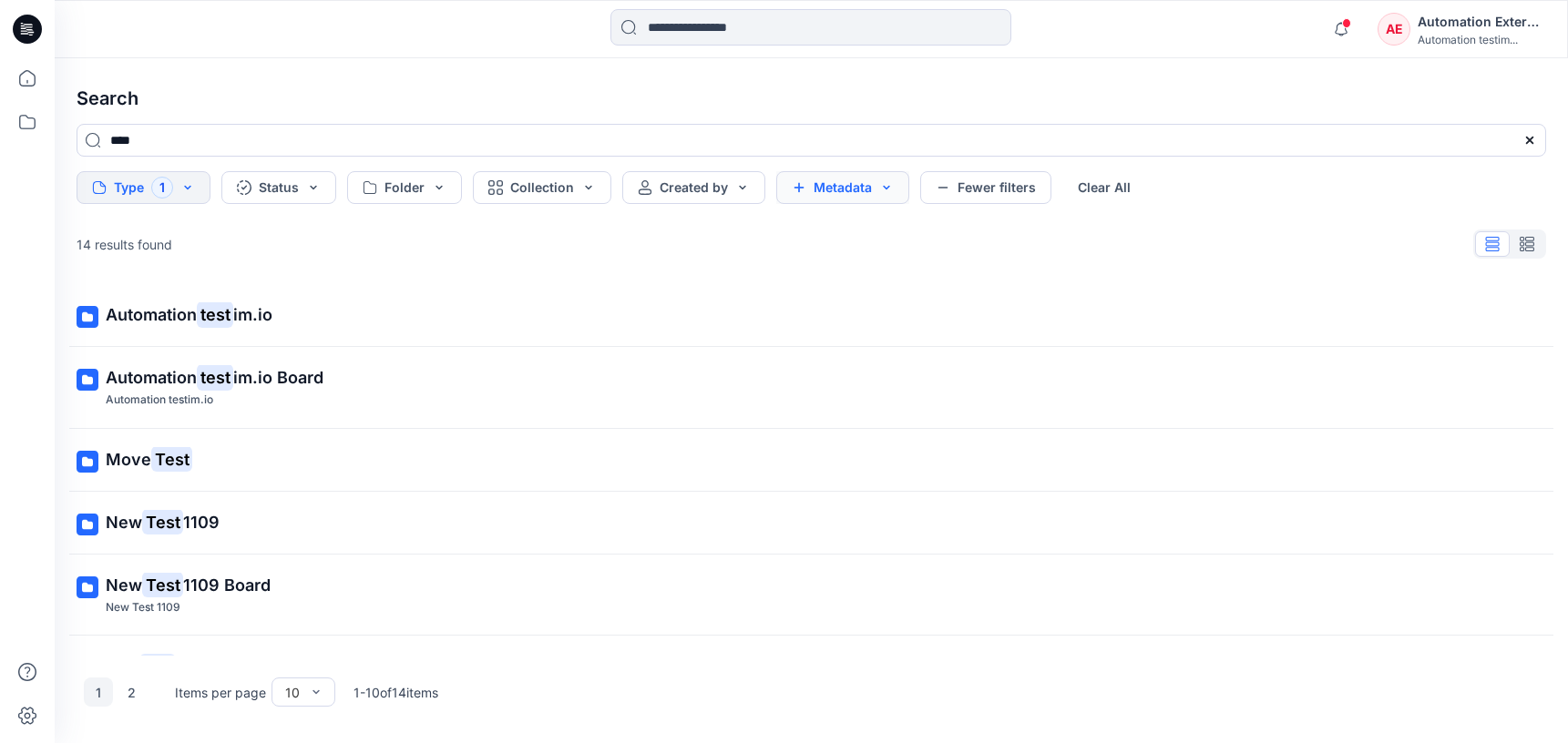 click on "Metadata" at bounding box center (843, 188) 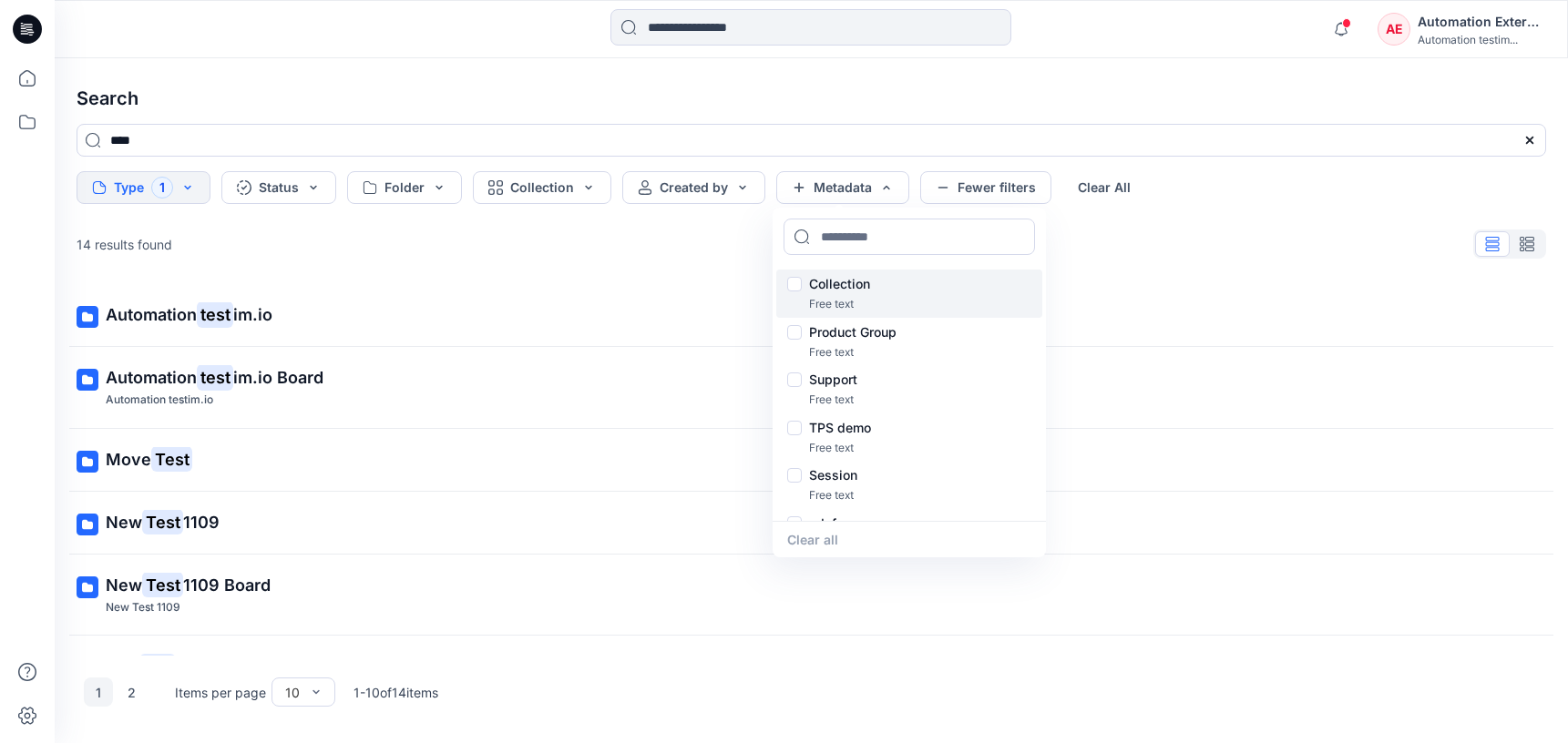 click on "Collection" at bounding box center (839, 284) 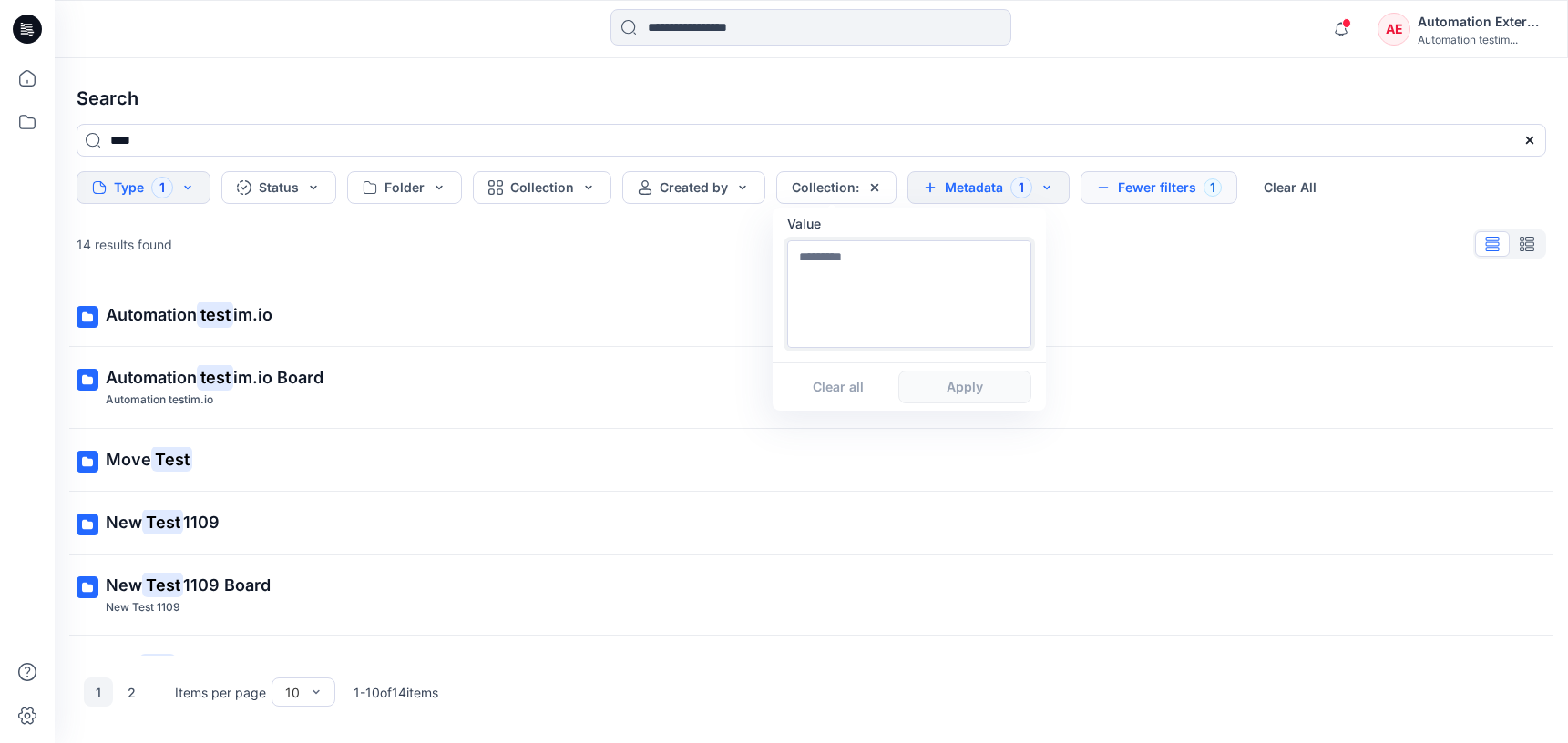 click at bounding box center [909, 294] 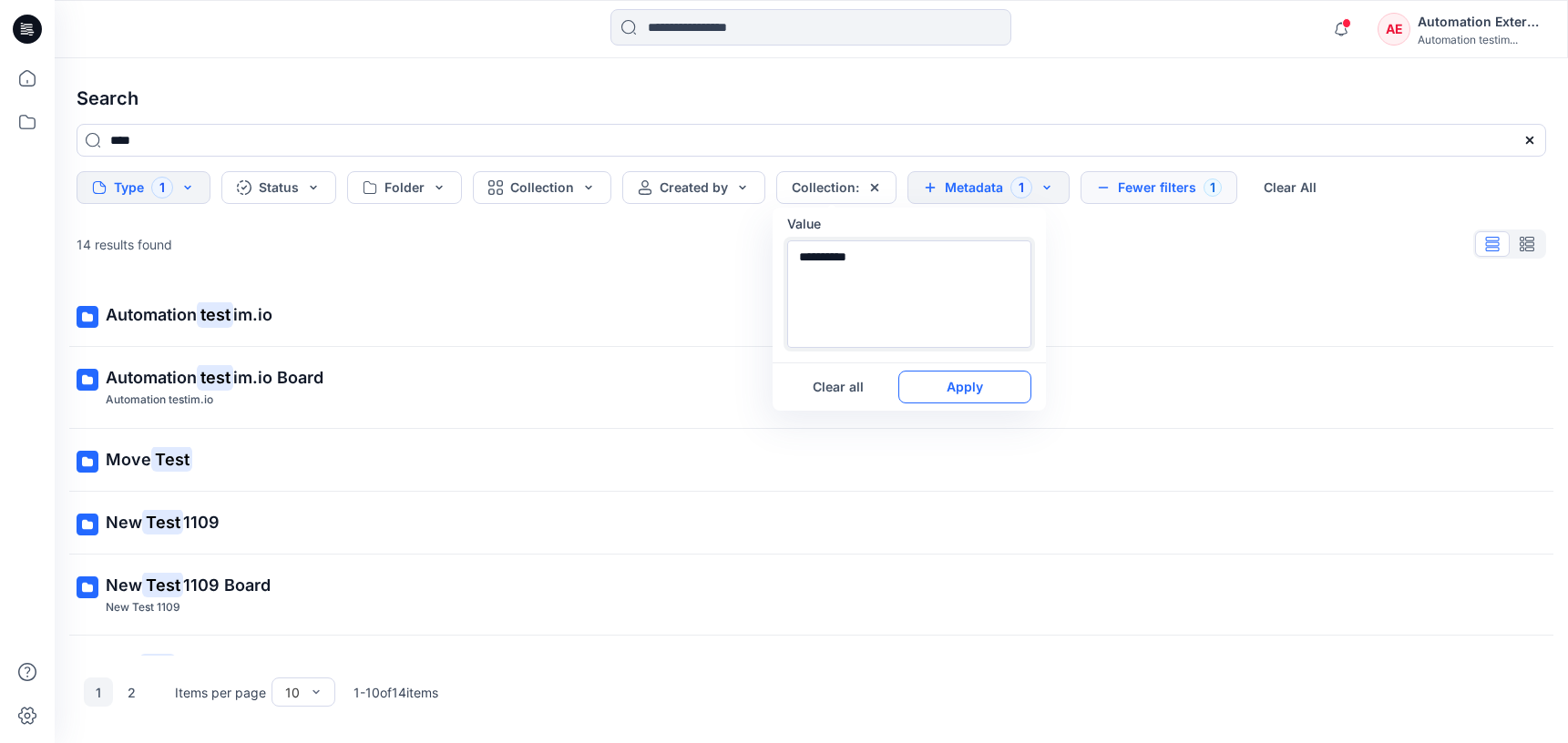 type on "**********" 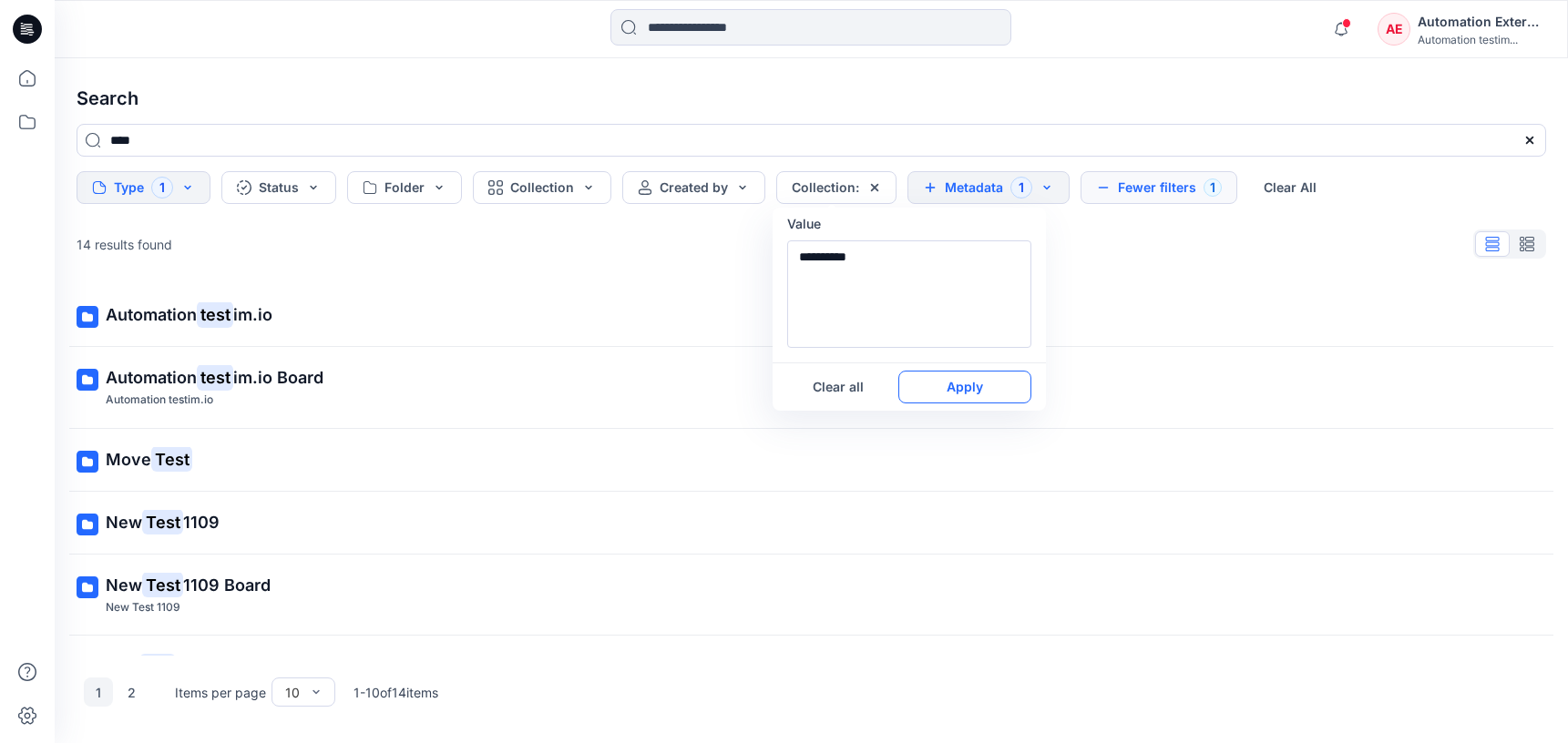 click on "Apply" at bounding box center [965, 387] 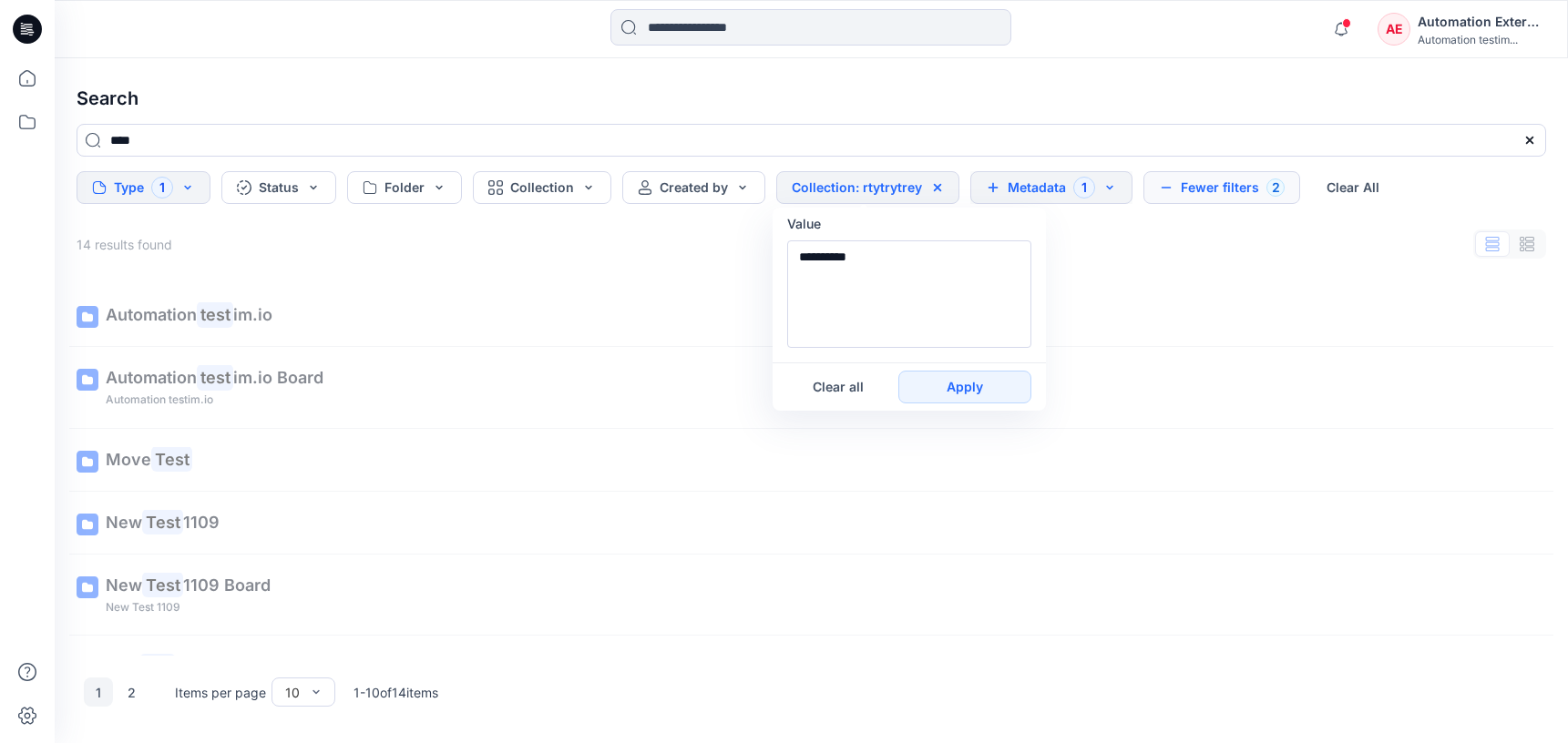 click on "Metadata 1" at bounding box center [1051, 188] 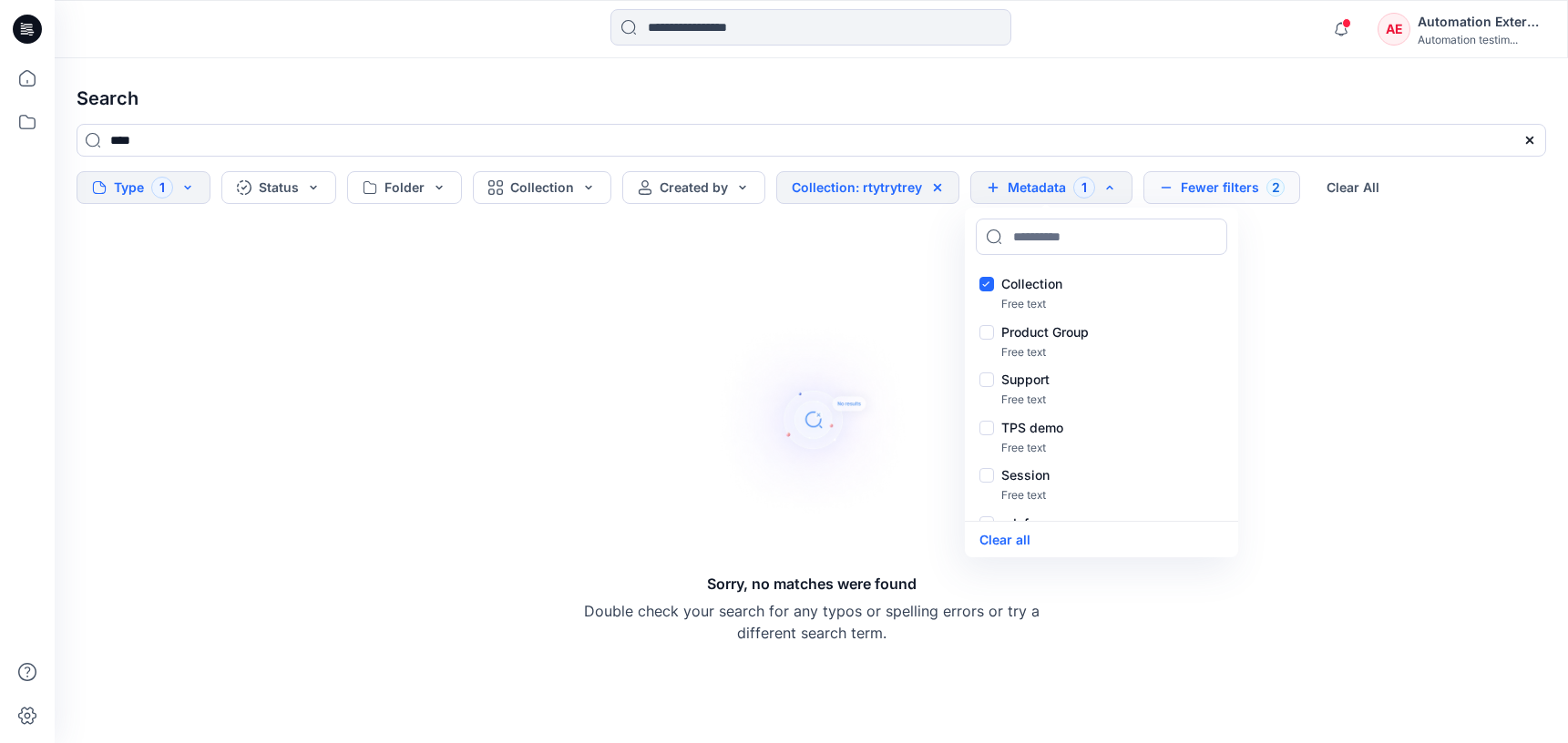 click on "Fewer filters 2" at bounding box center [1222, 188] 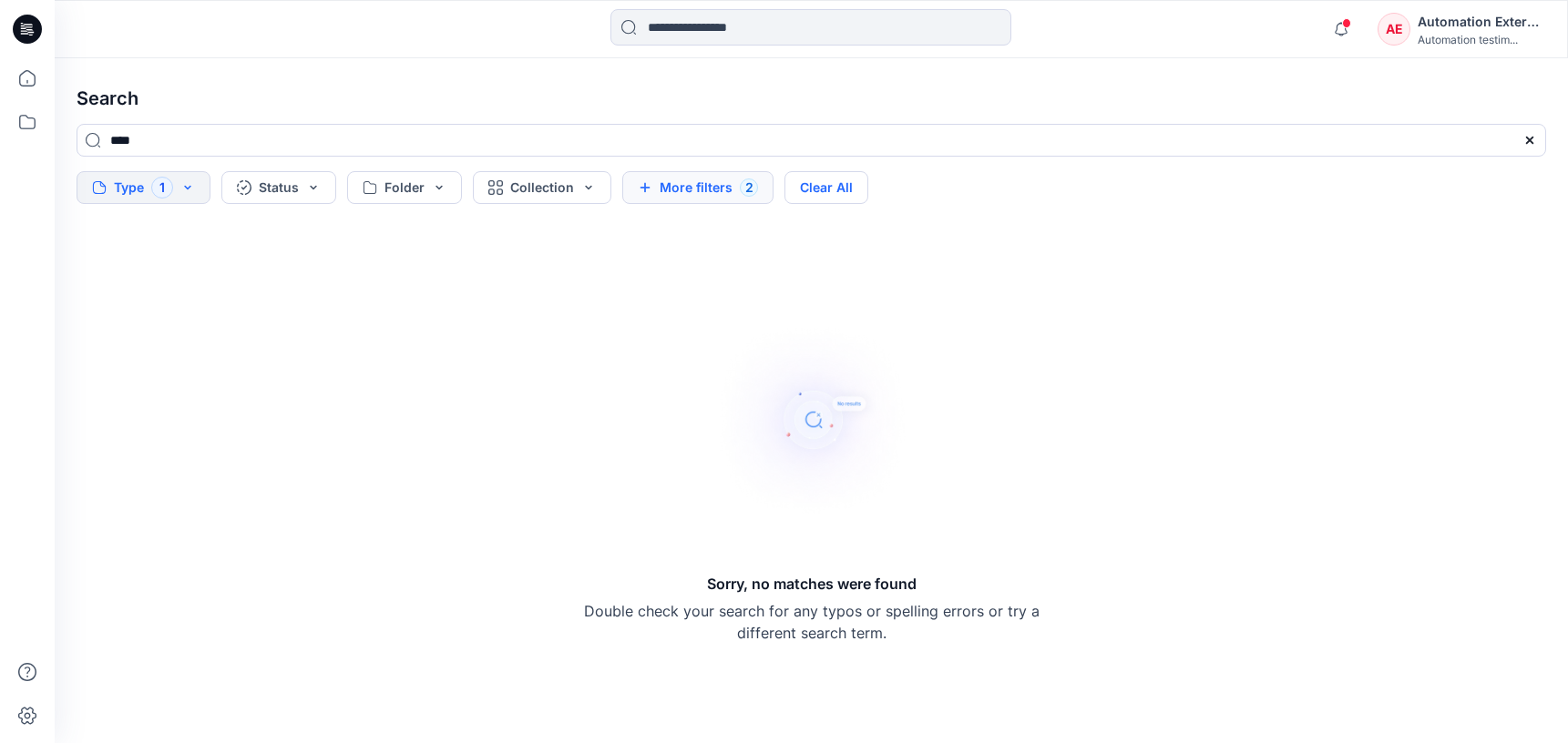 click on "Clear All" at bounding box center [826, 188] 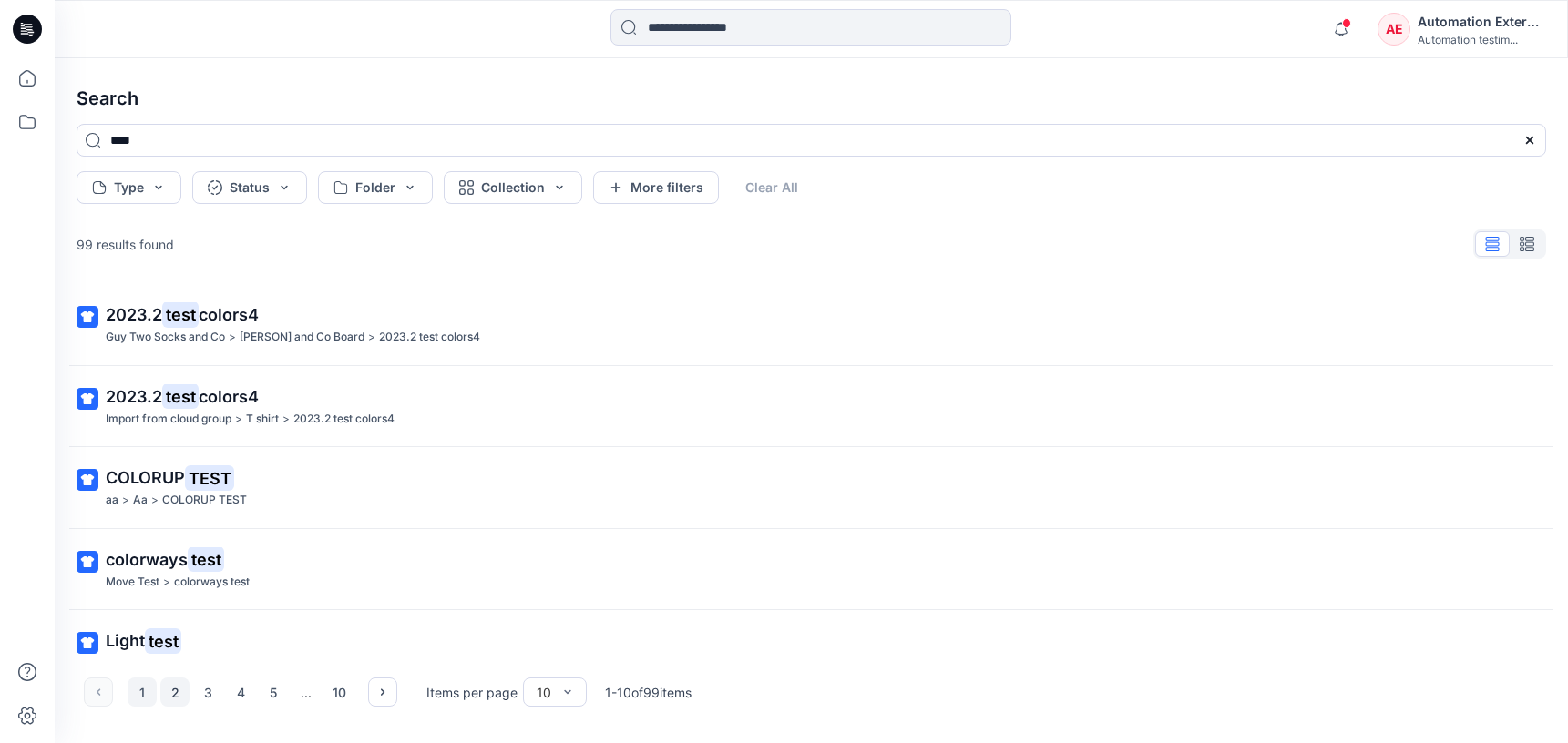 click on "2" at bounding box center (175, 692) 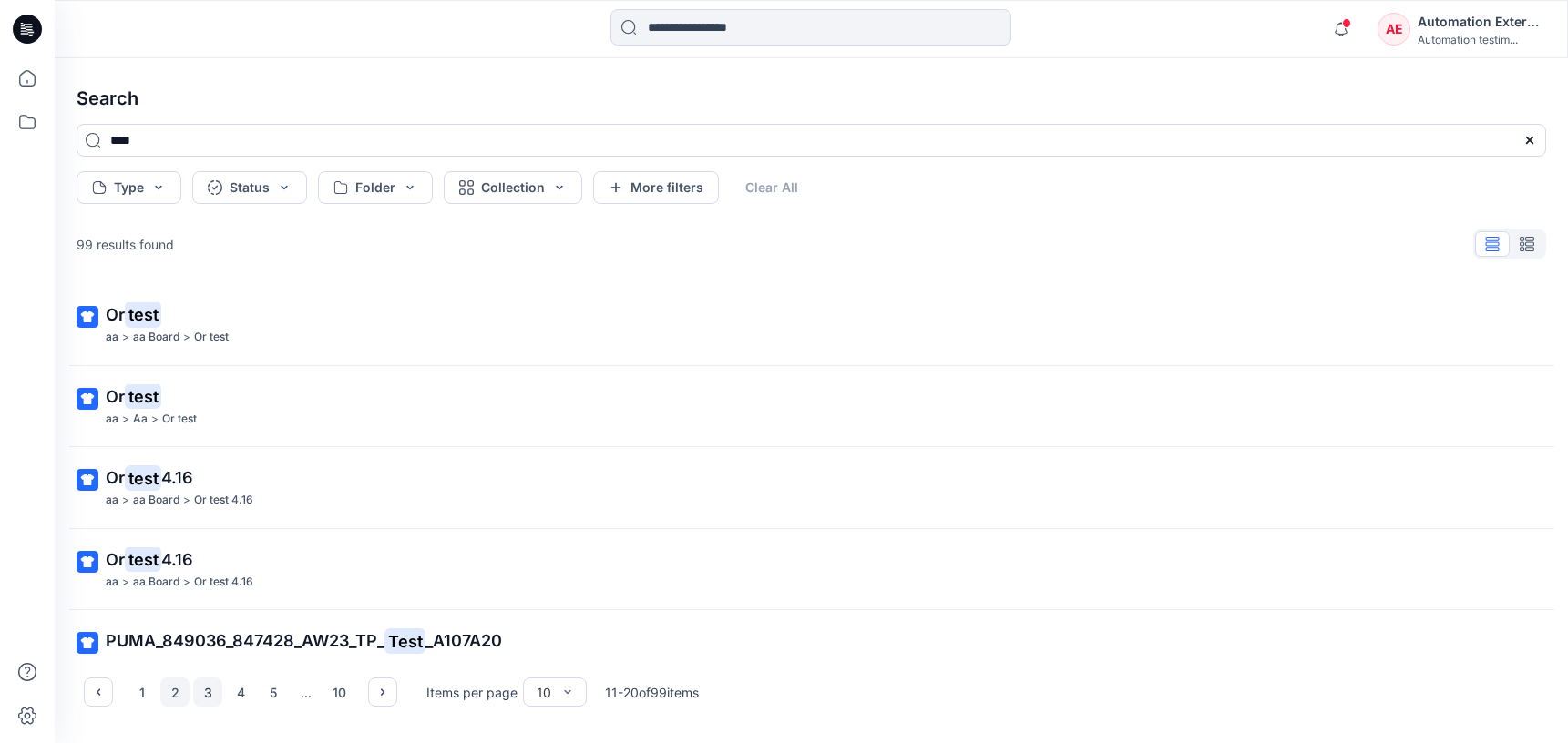 click on "3" at bounding box center (208, 692) 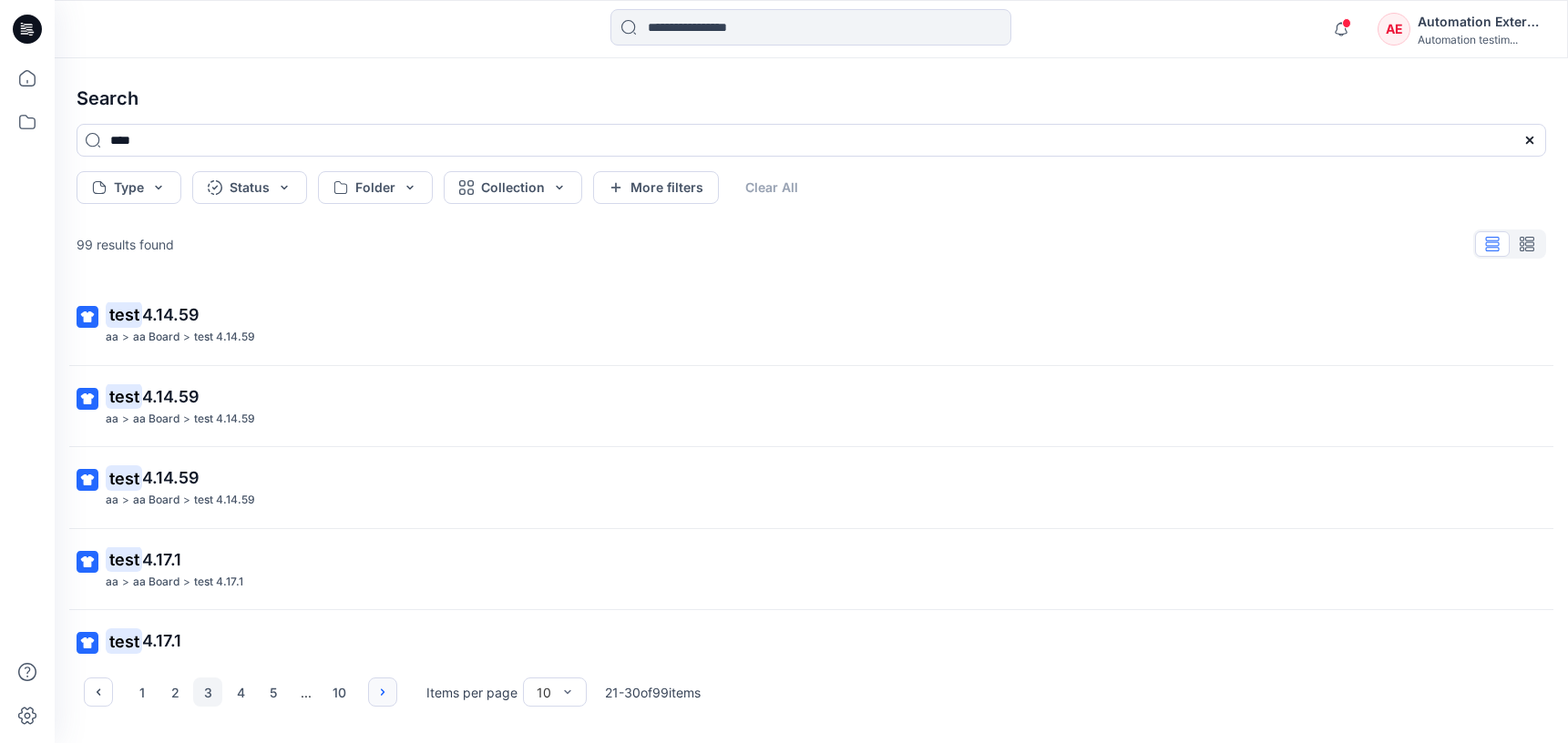 click 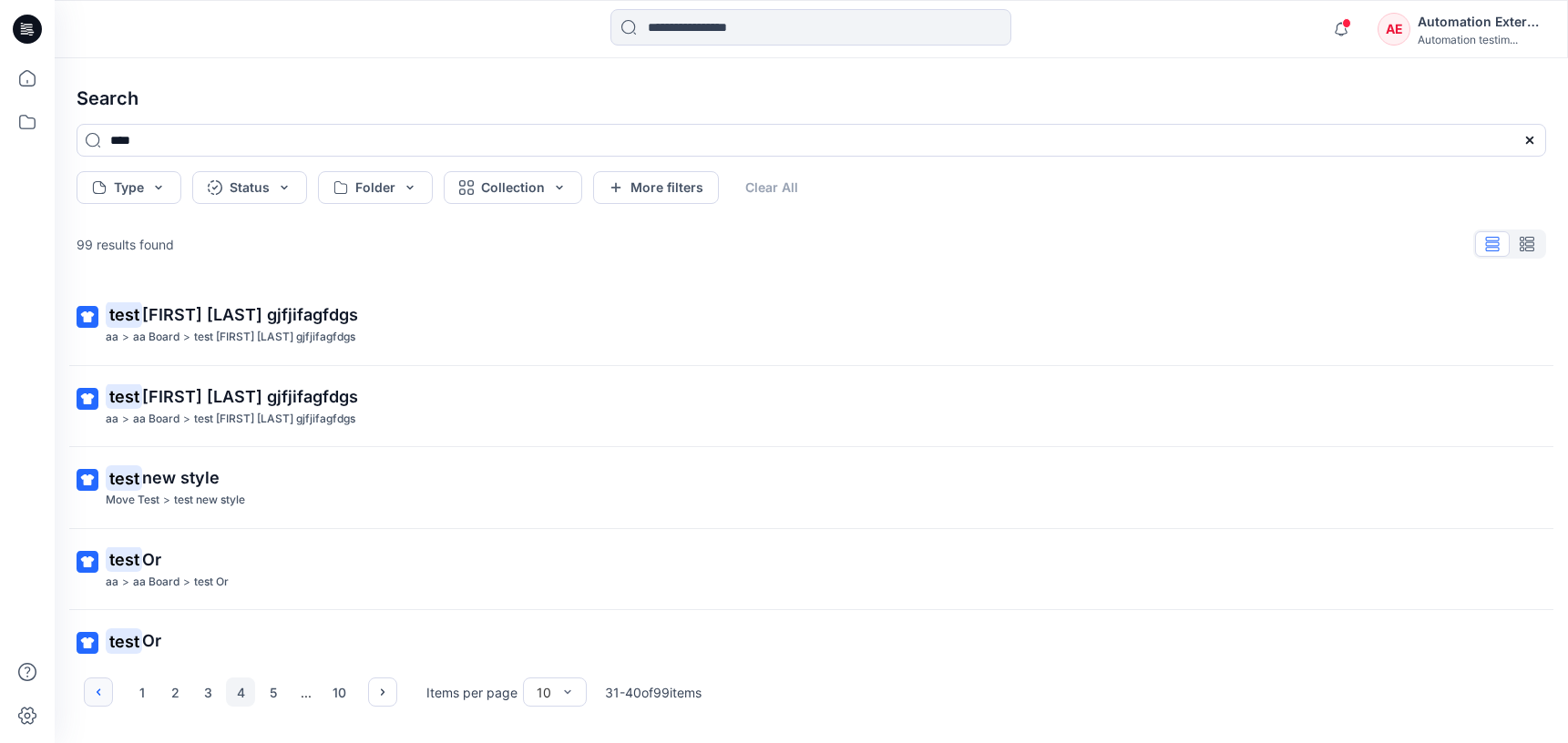 click at bounding box center [98, 692] 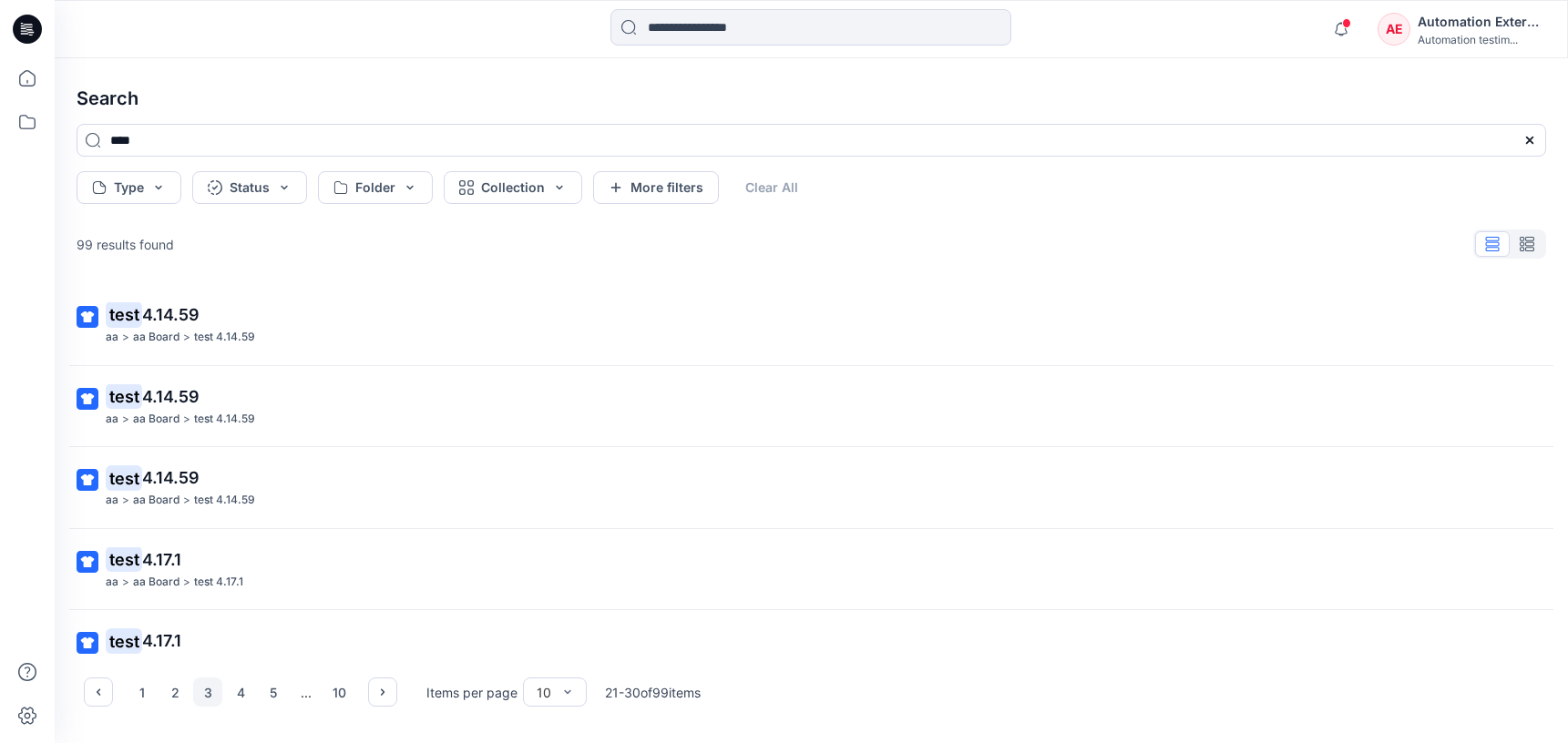 click on "Automation External" at bounding box center [1481, 22] 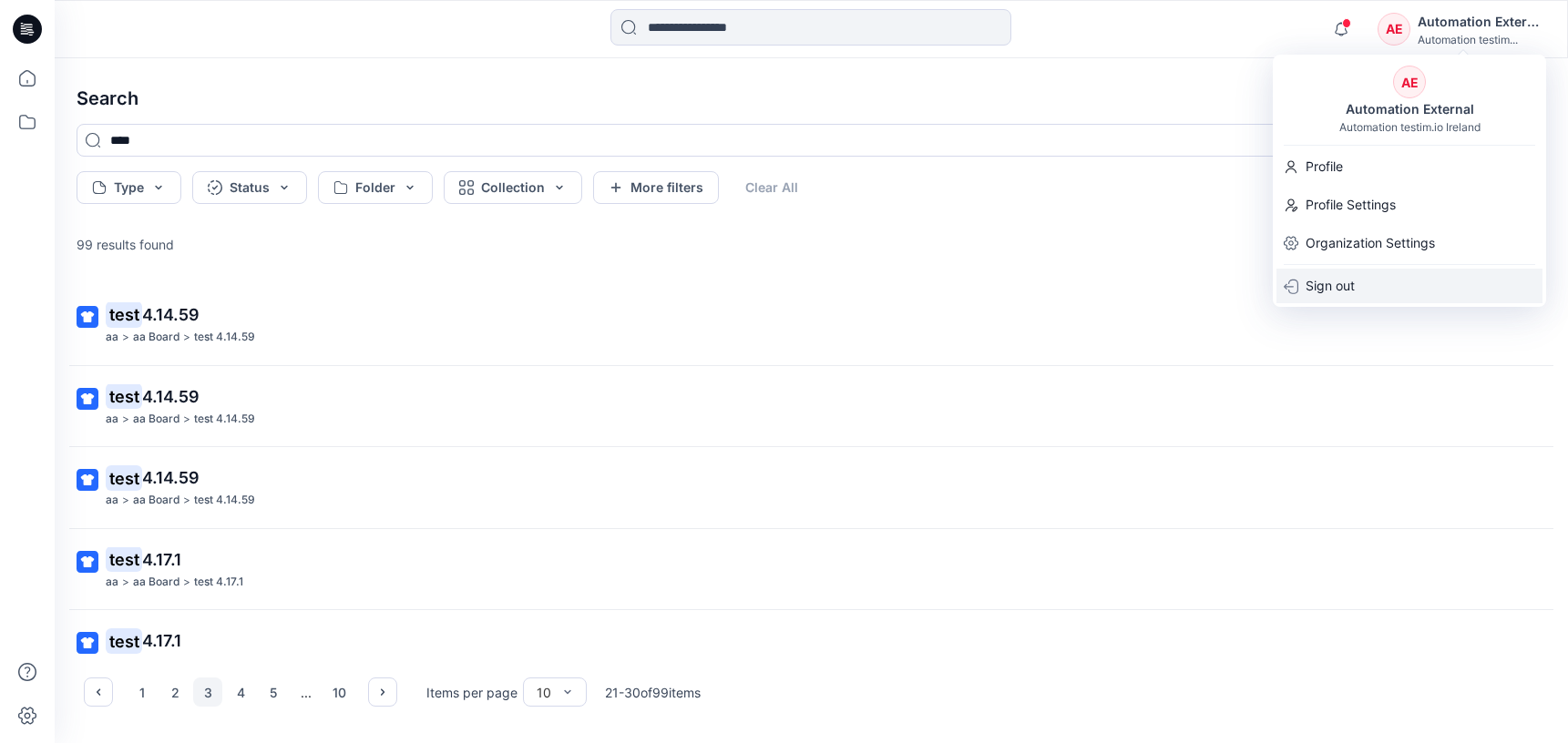 click on "Sign out" at bounding box center [1409, 286] 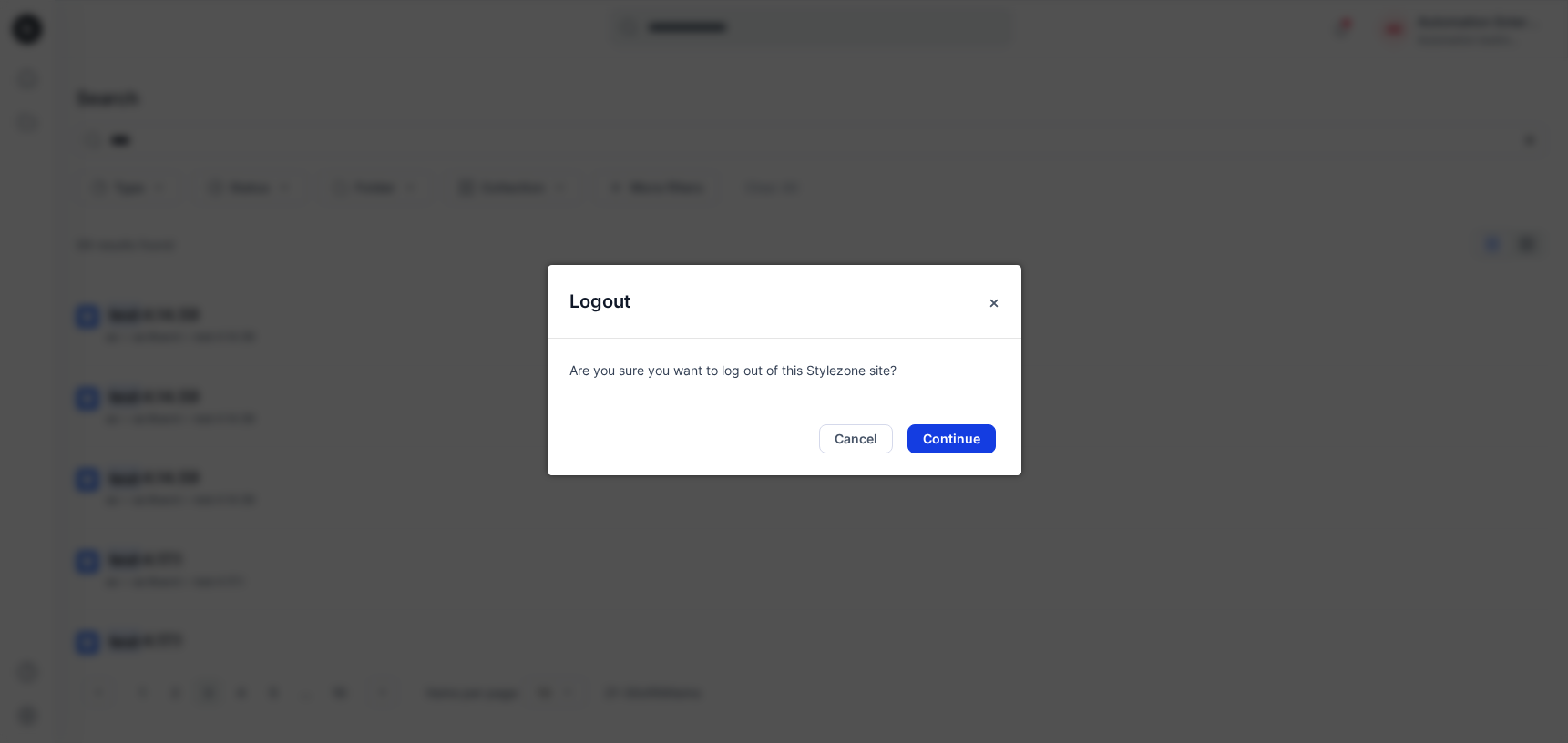click on "Continue" at bounding box center [951, 439] 